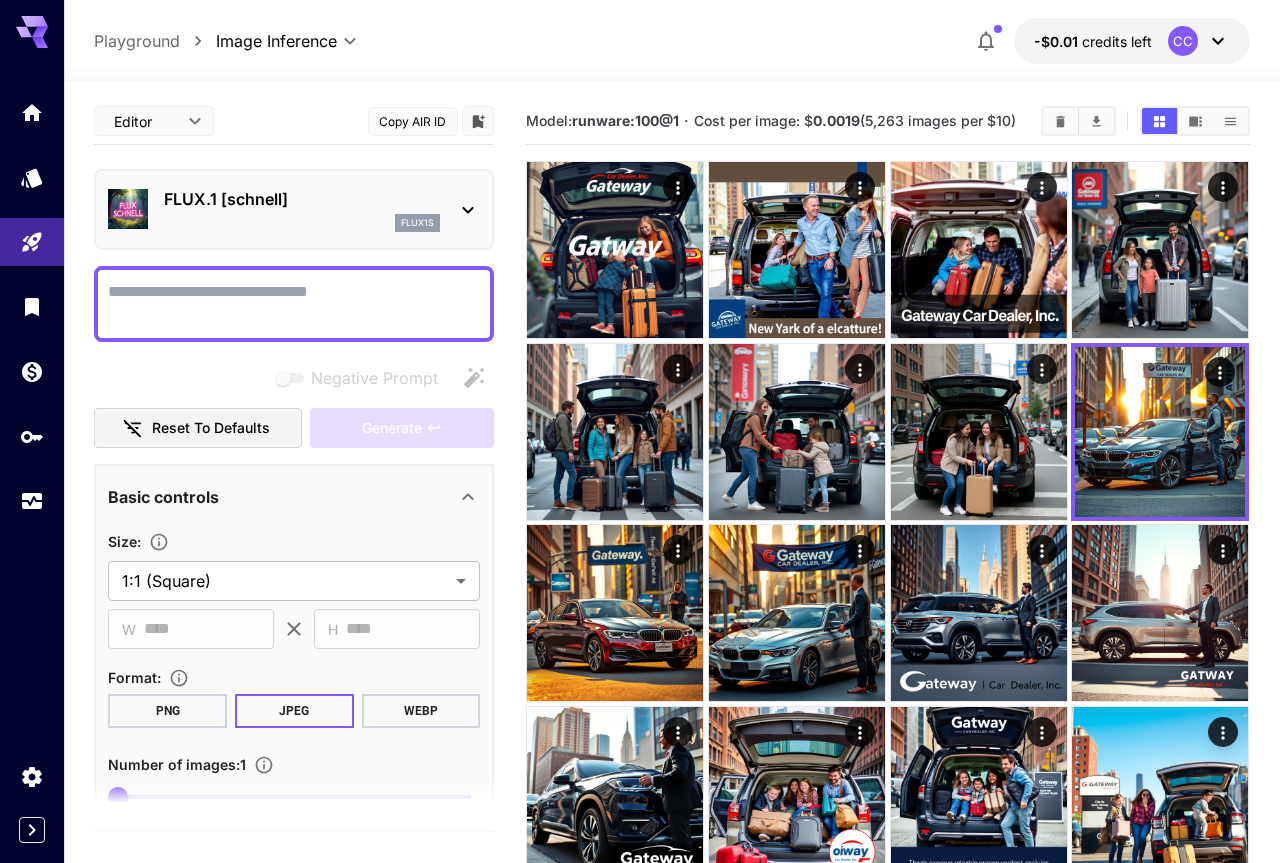 scroll, scrollTop: 0, scrollLeft: 0, axis: both 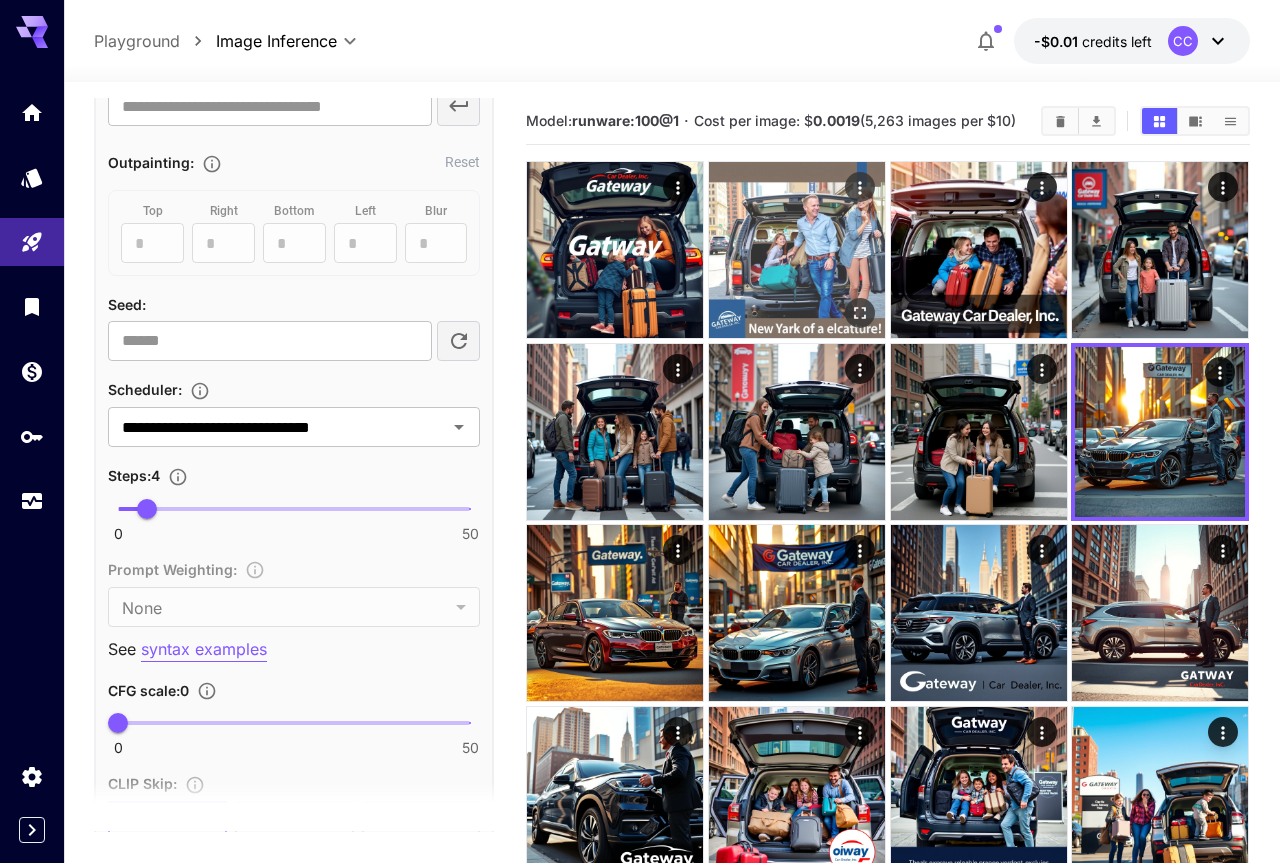 click at bounding box center (797, 250) 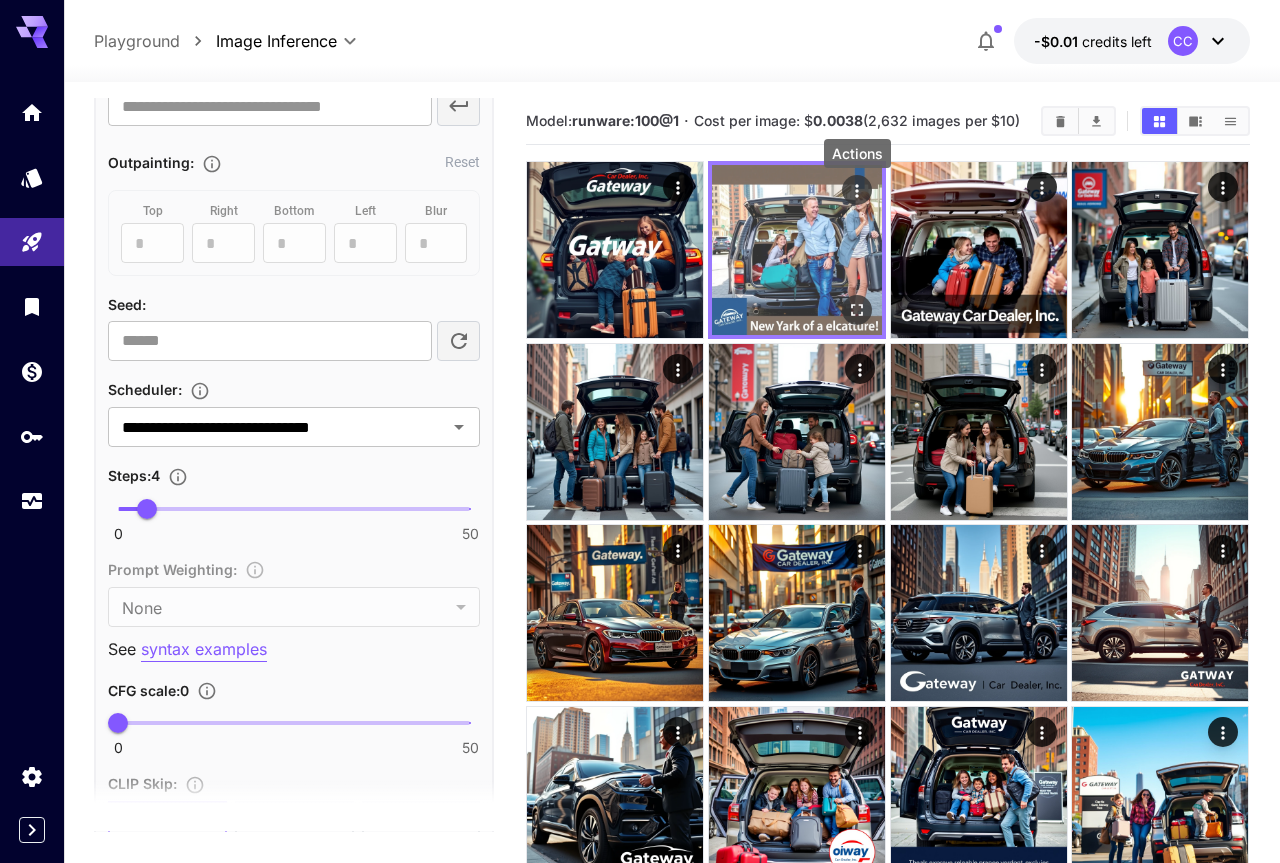 click 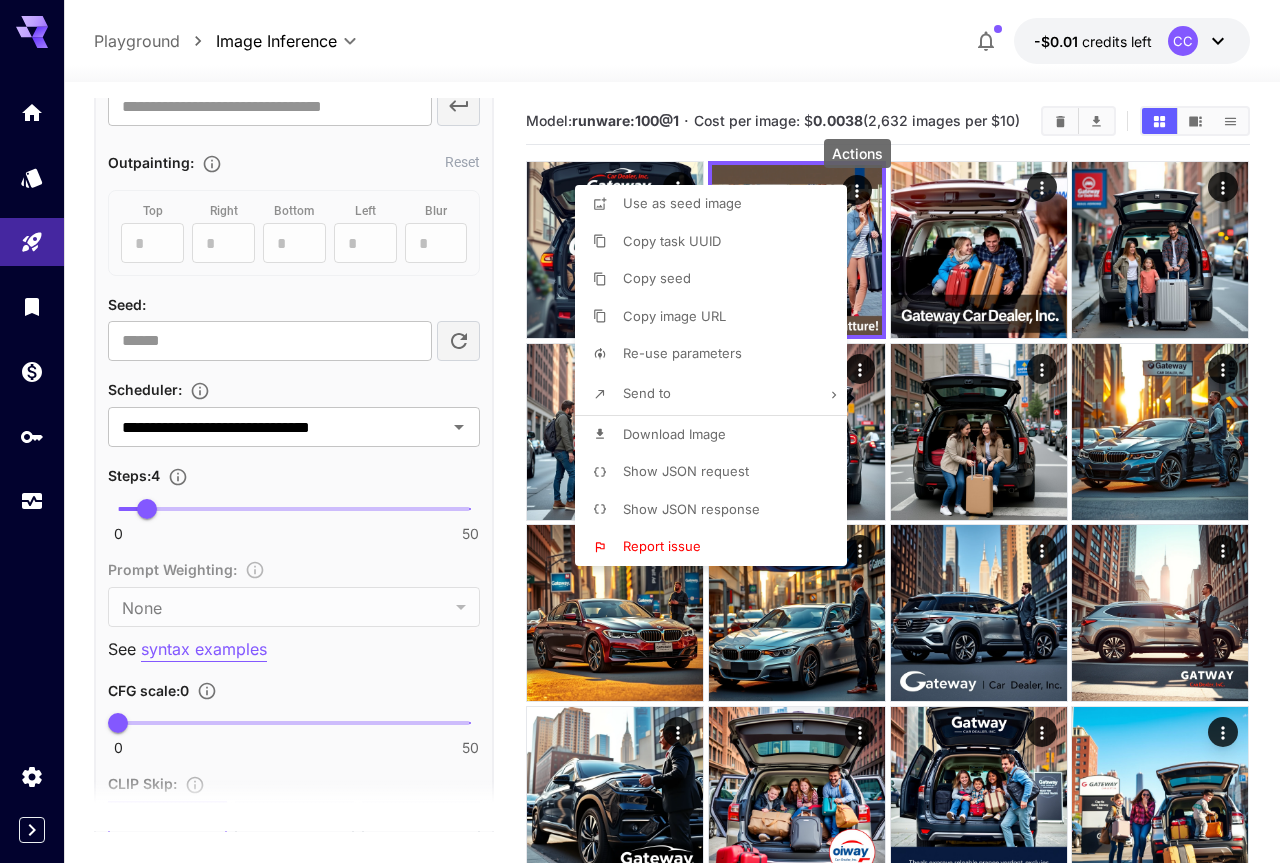 click on "Re-use parameters" at bounding box center [717, 354] 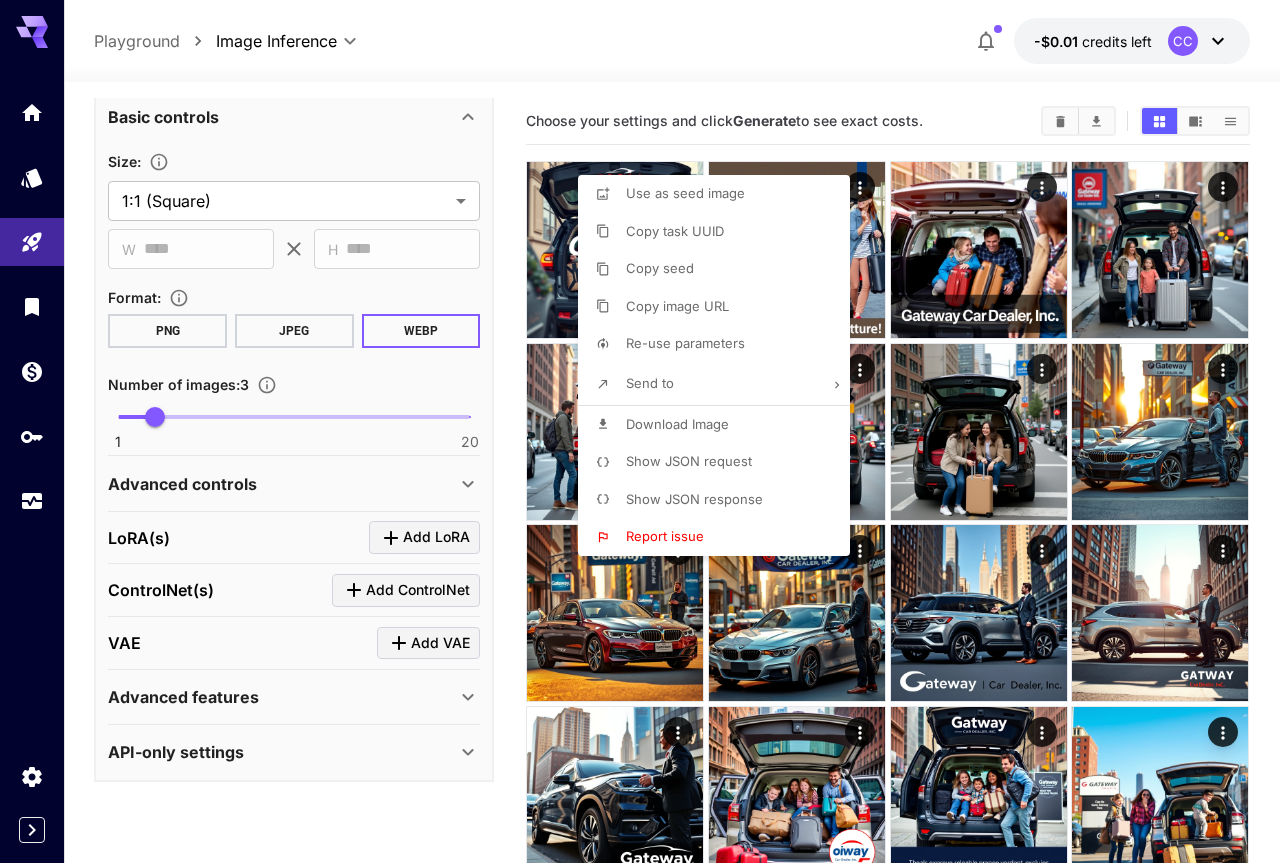 type on "**********" 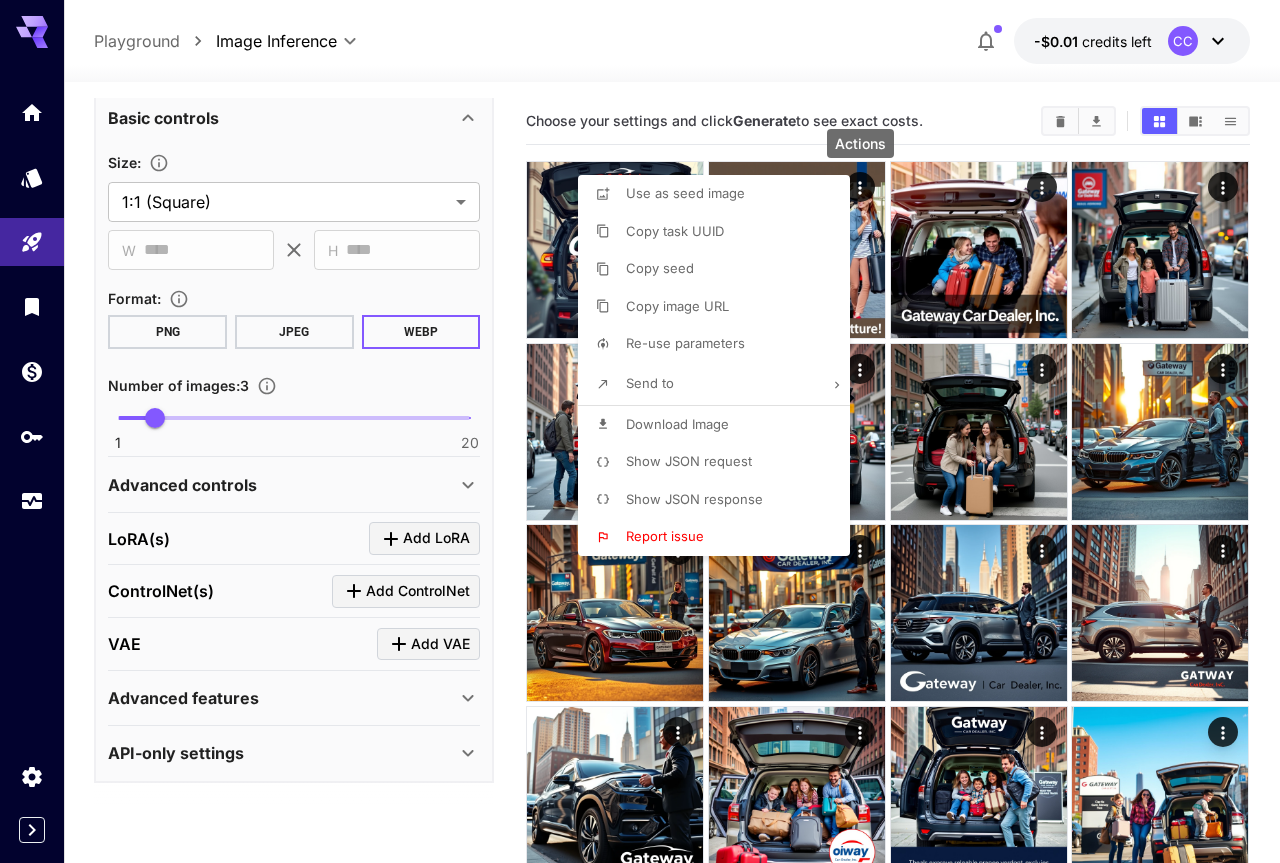 click at bounding box center [640, 431] 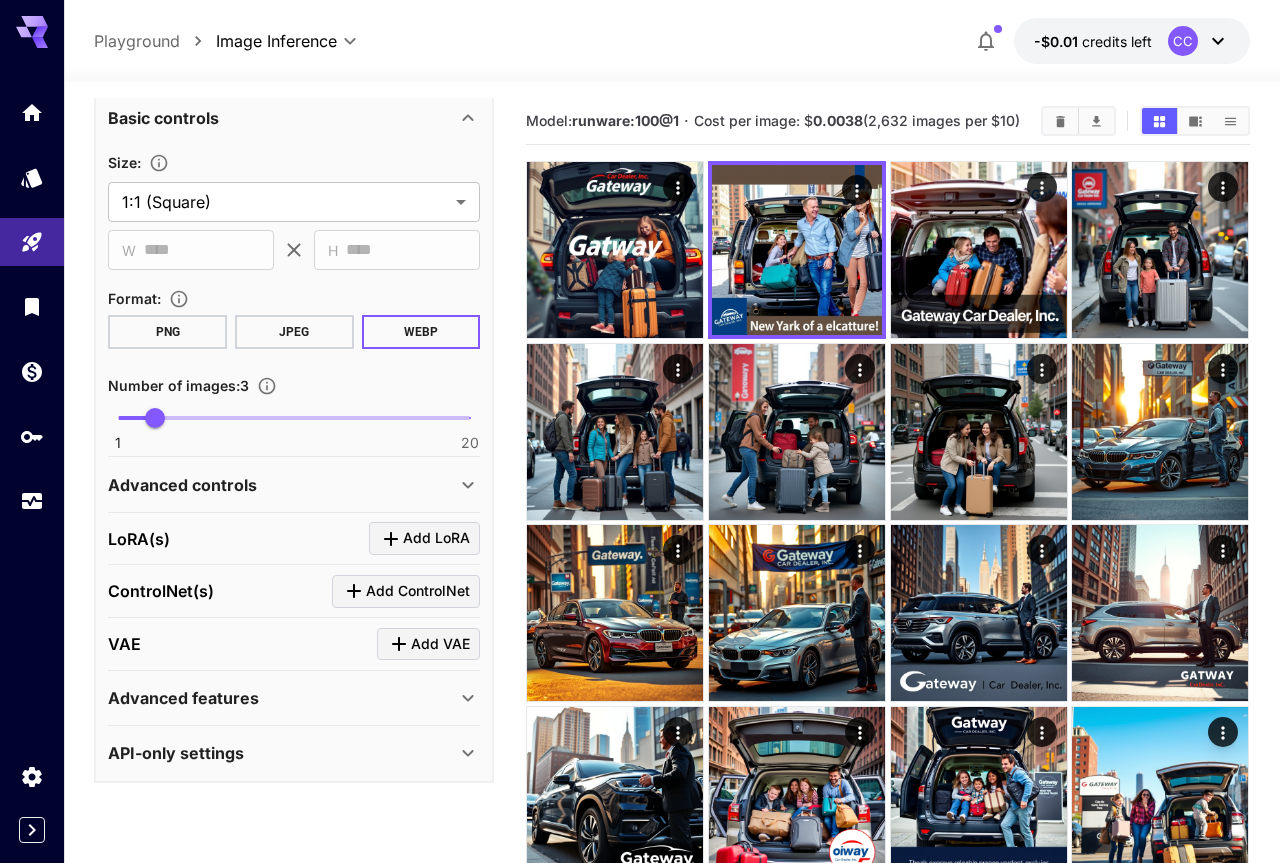 click 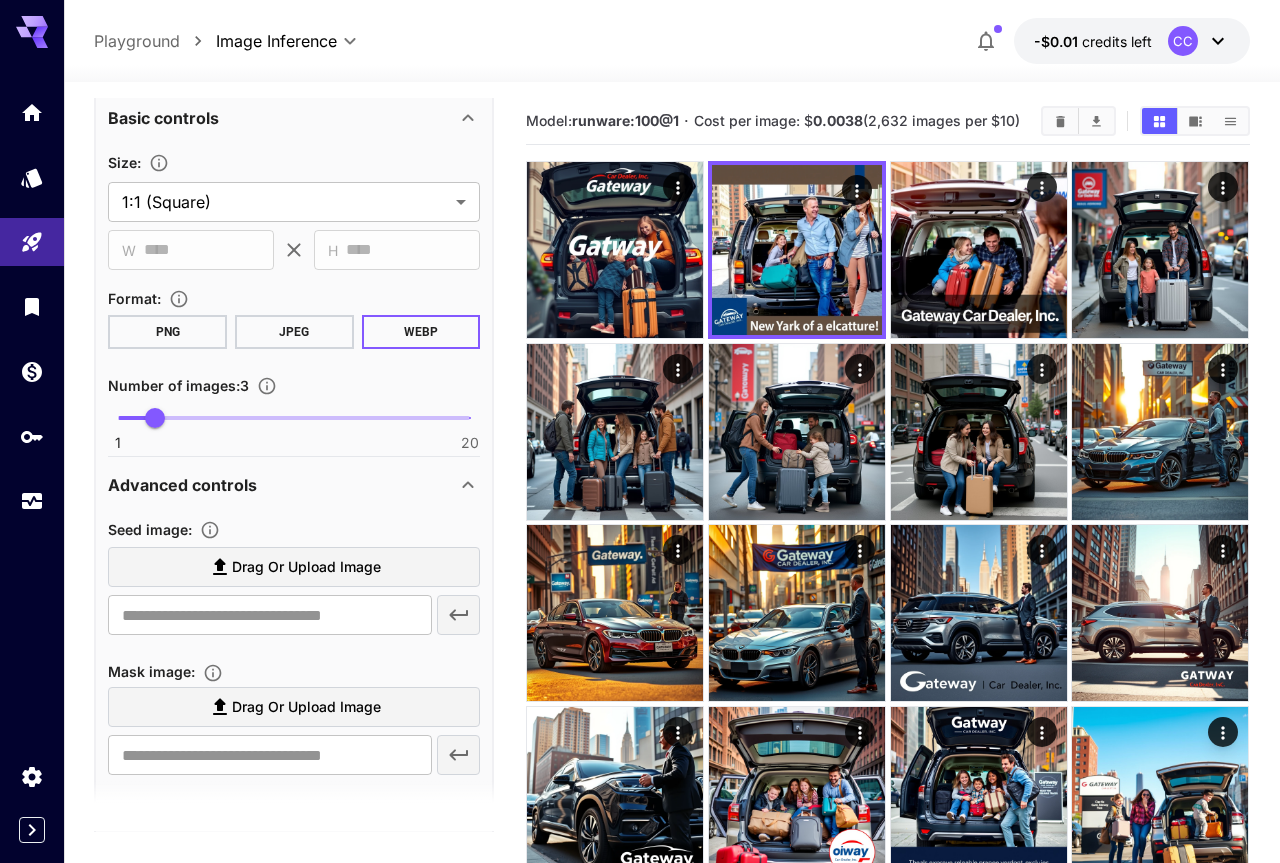 click 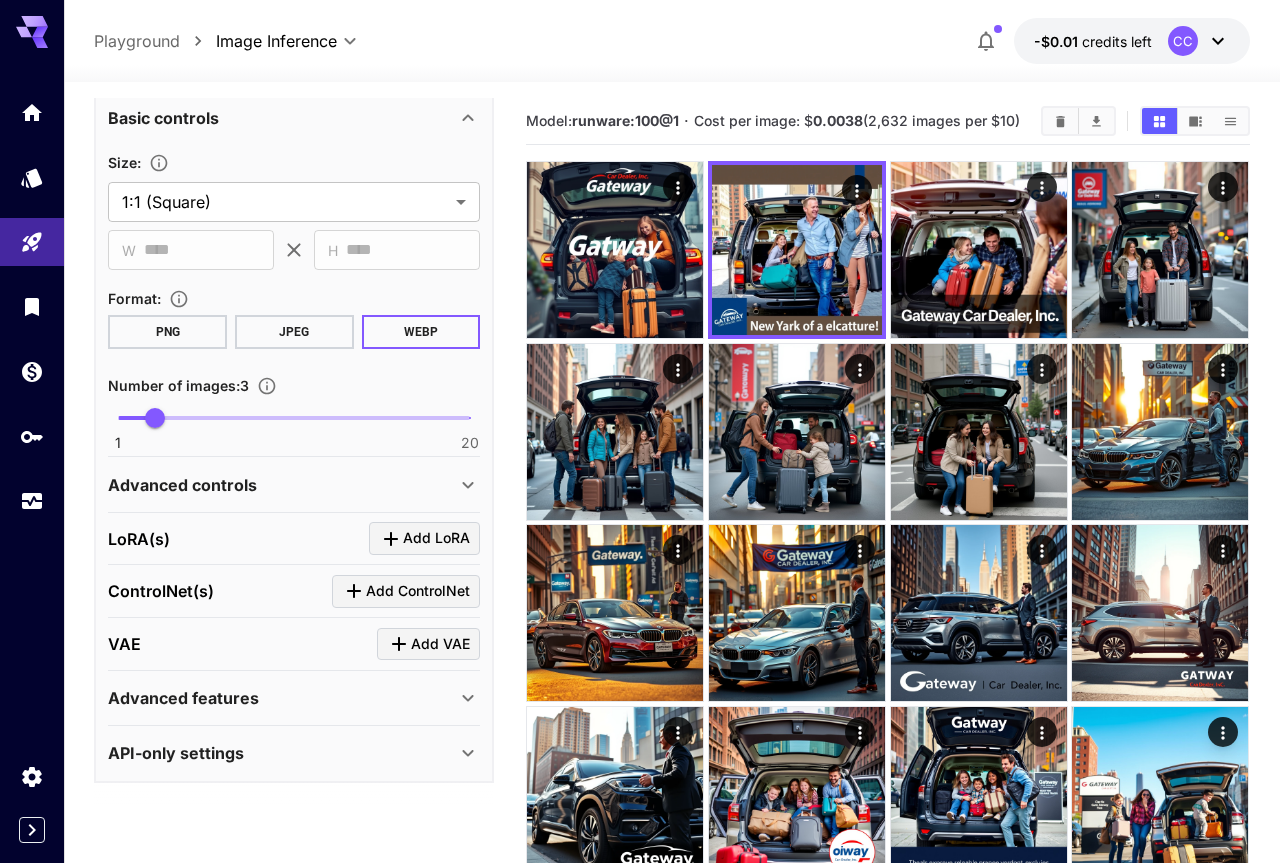 click 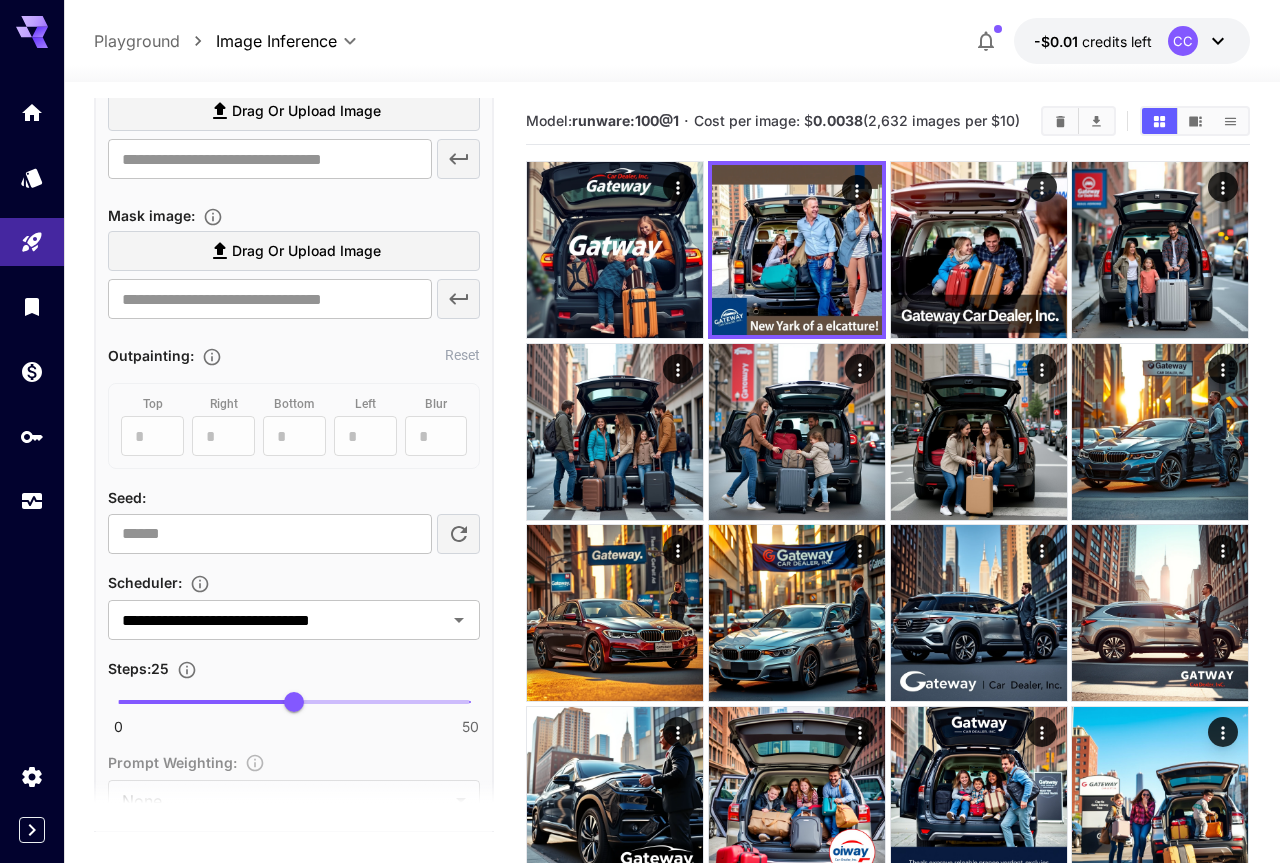 scroll, scrollTop: 1069, scrollLeft: 0, axis: vertical 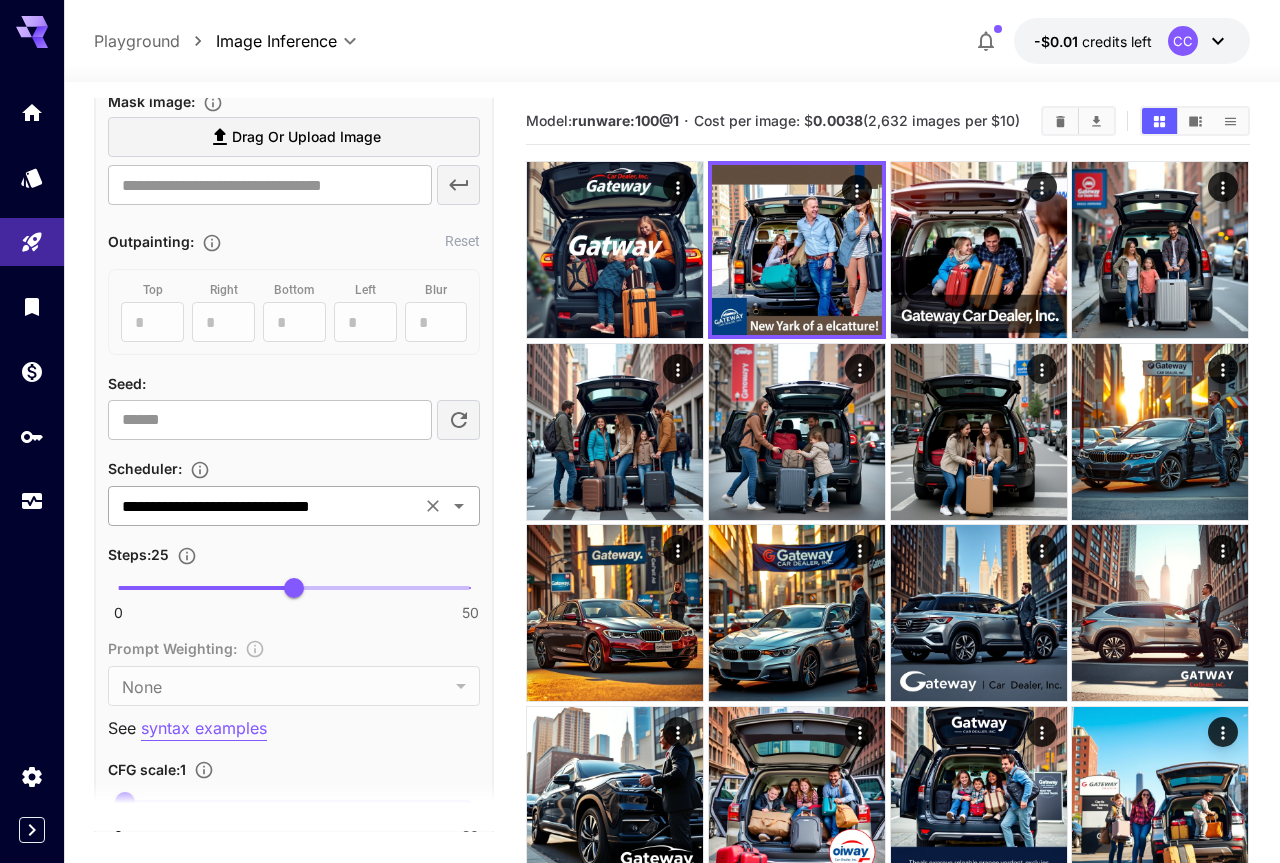 click on "**********" at bounding box center [294, 506] 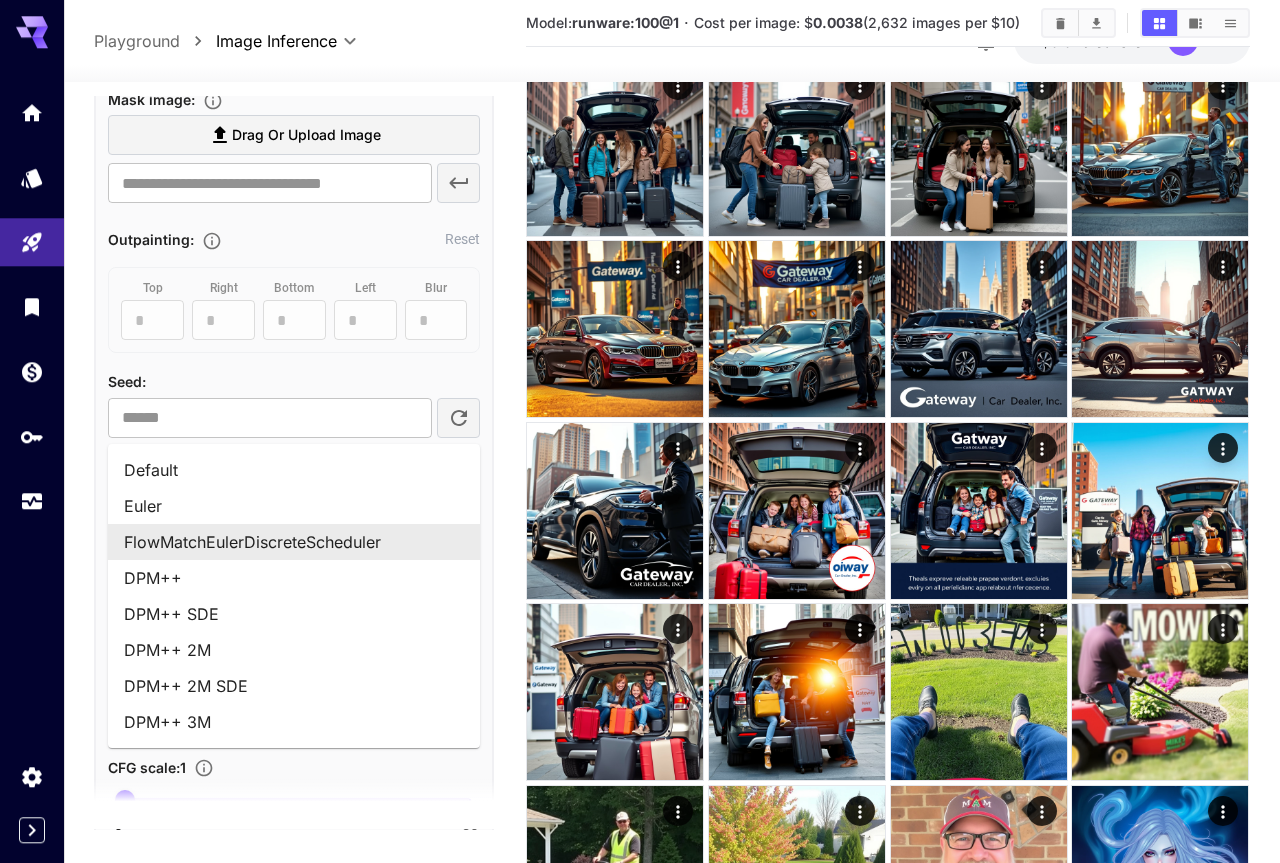 scroll, scrollTop: 204, scrollLeft: 0, axis: vertical 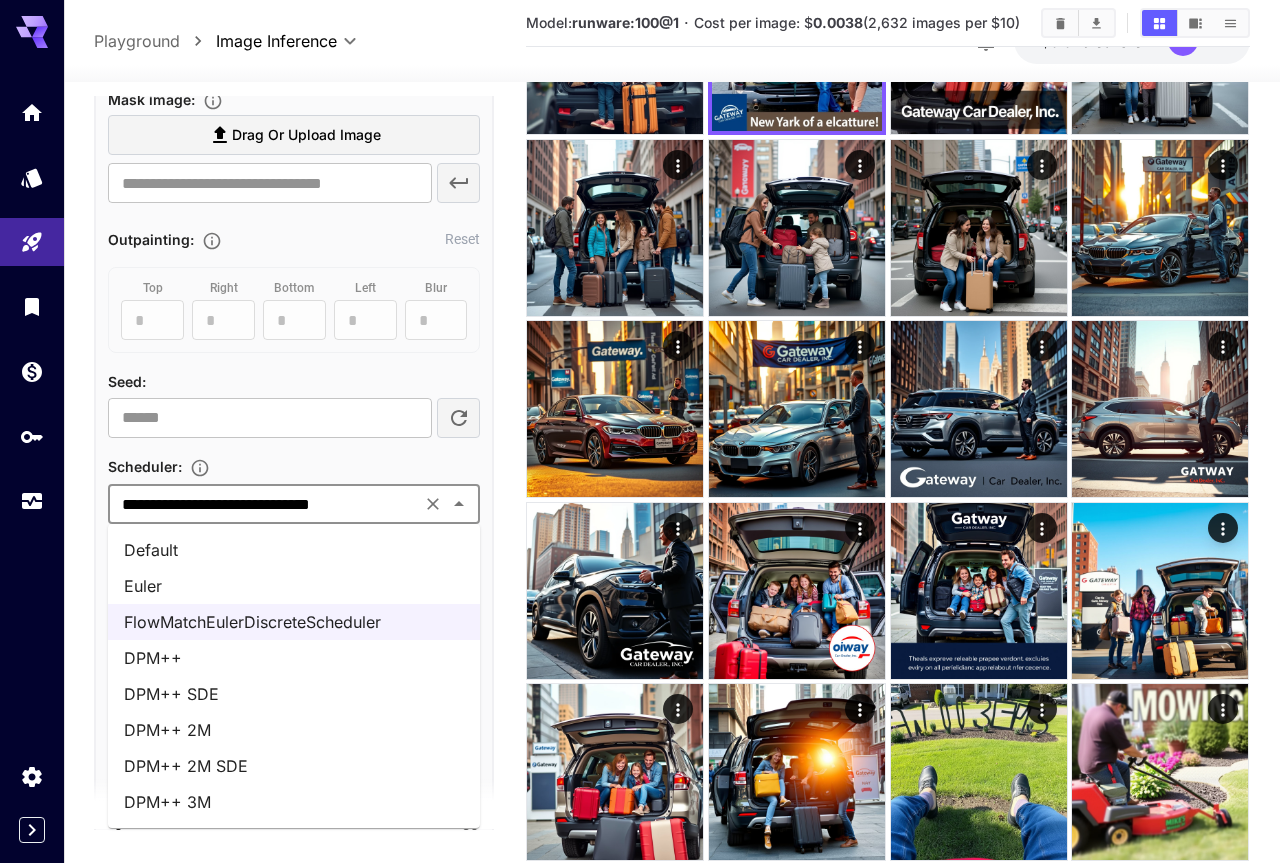 click on "**********" at bounding box center (672, 581) 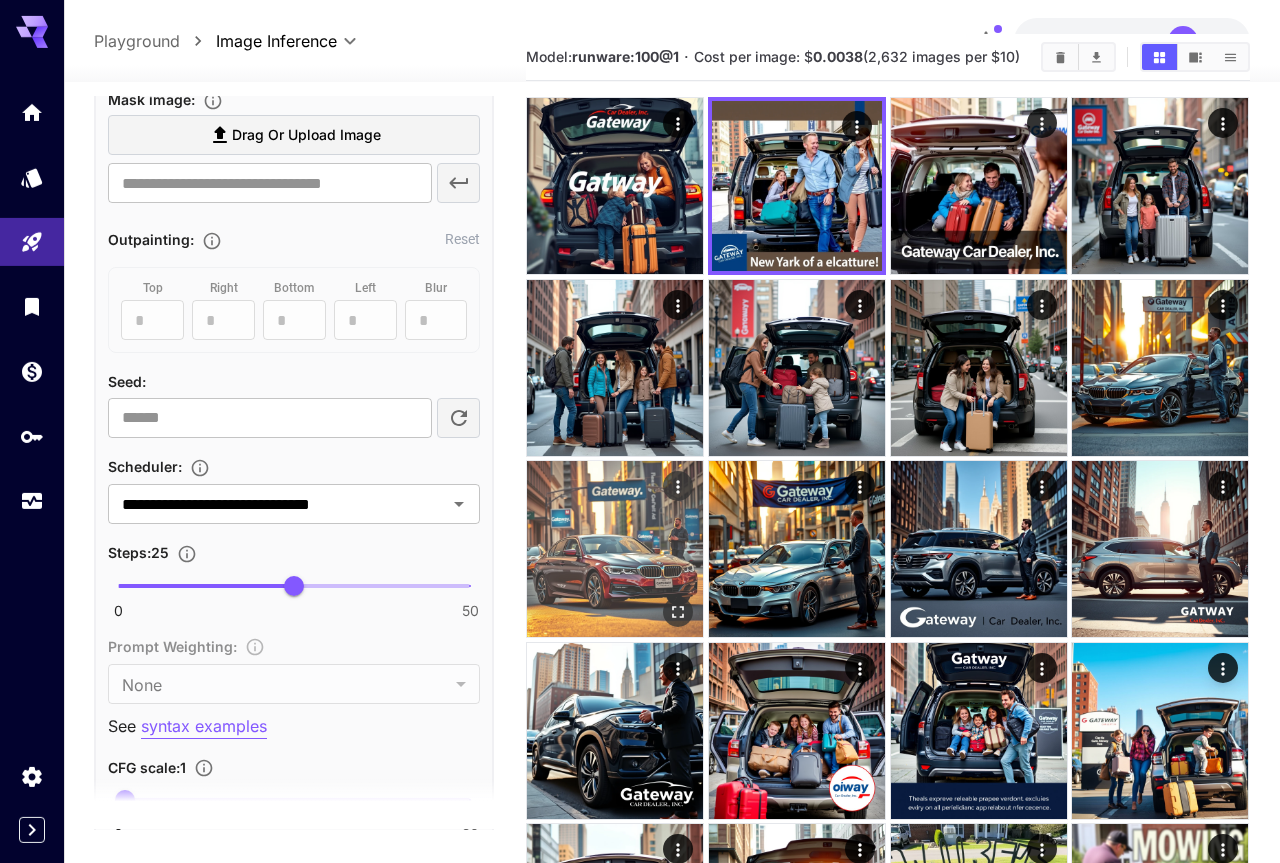 scroll, scrollTop: 0, scrollLeft: 0, axis: both 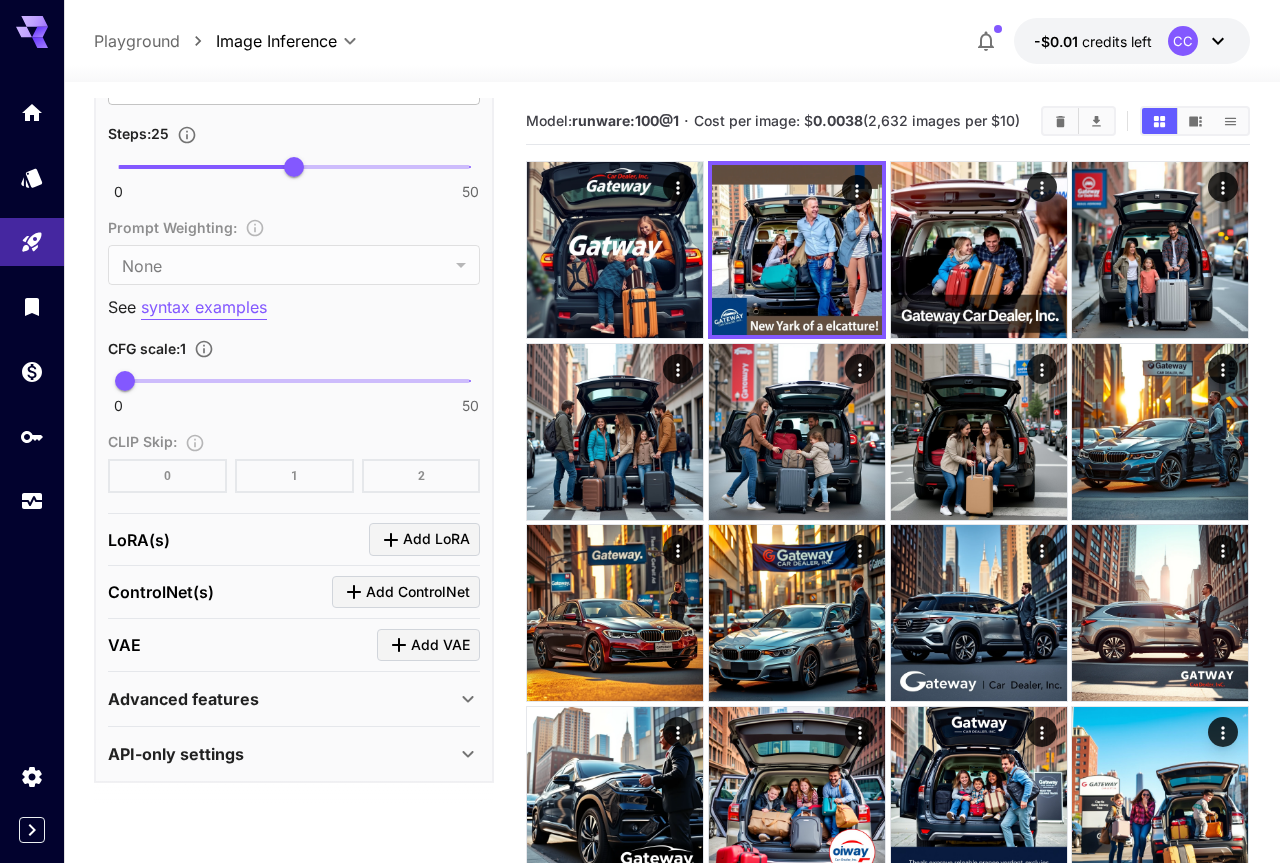 click on "Advanced features" at bounding box center [282, 699] 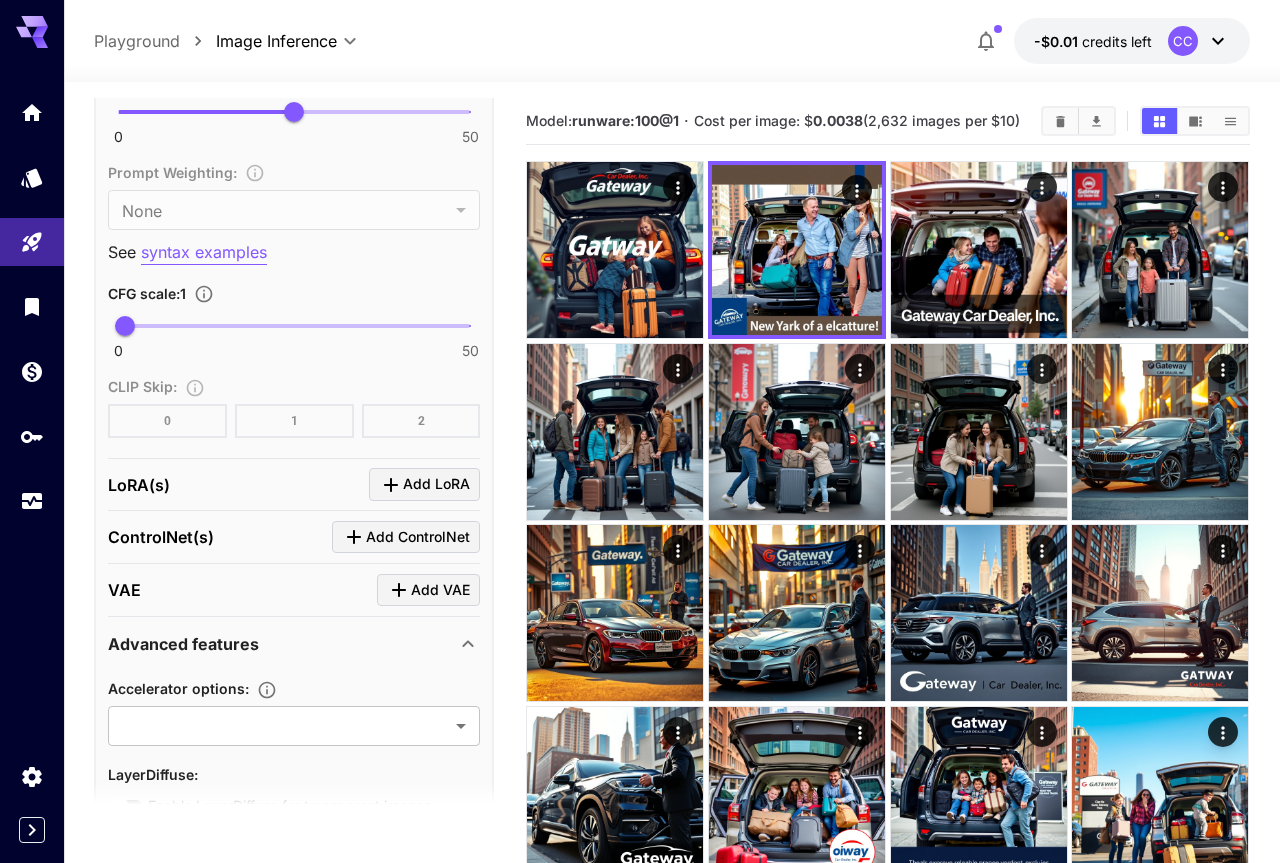 scroll, scrollTop: 1656, scrollLeft: 0, axis: vertical 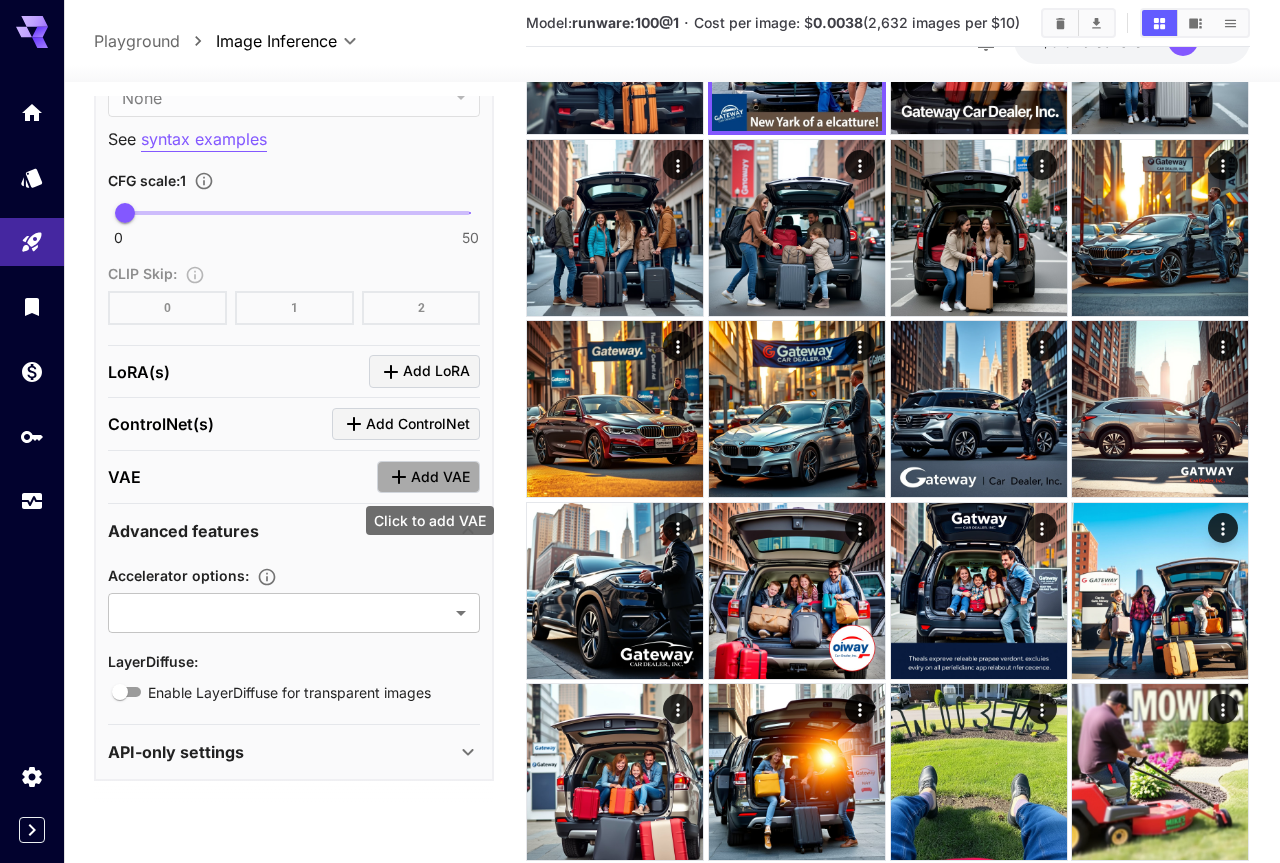 click 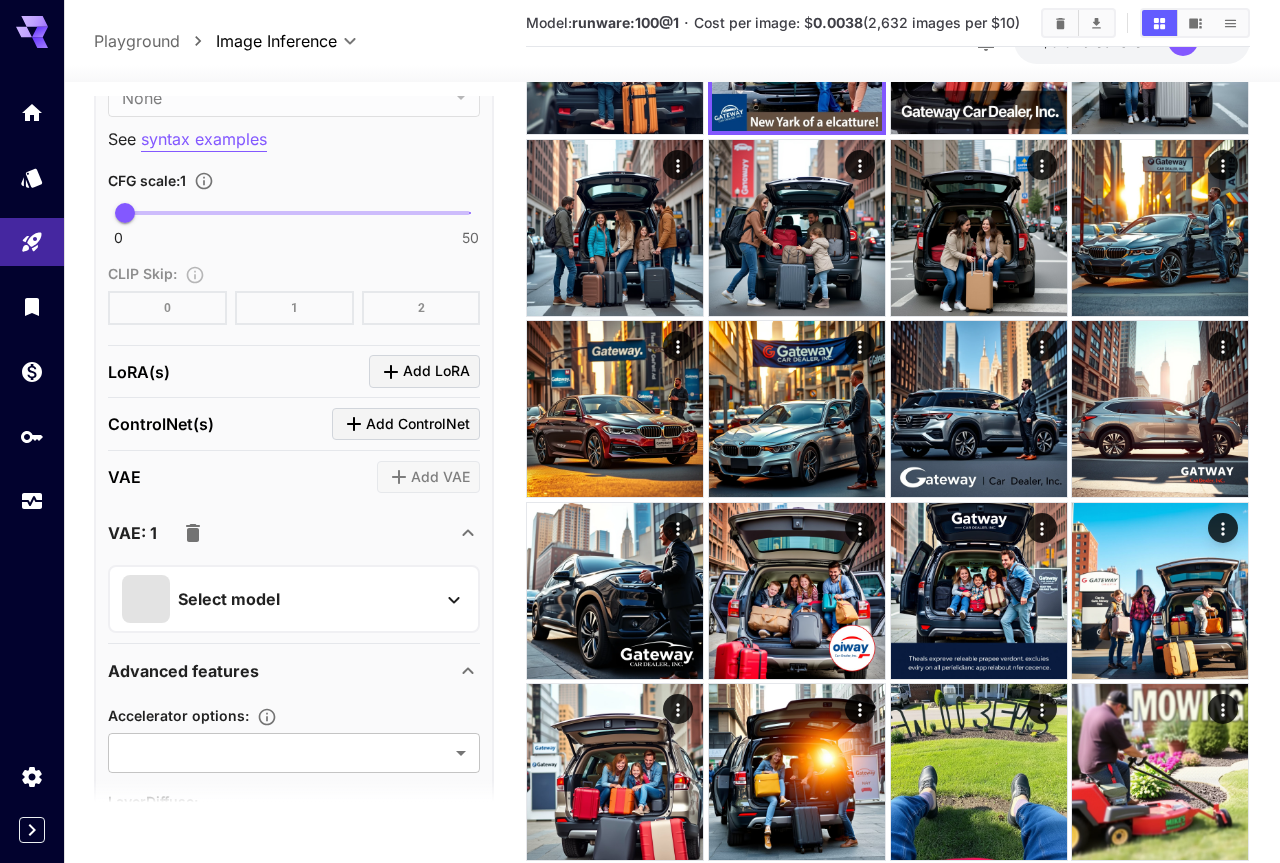 click on "VAE: 1" at bounding box center (132, 533) 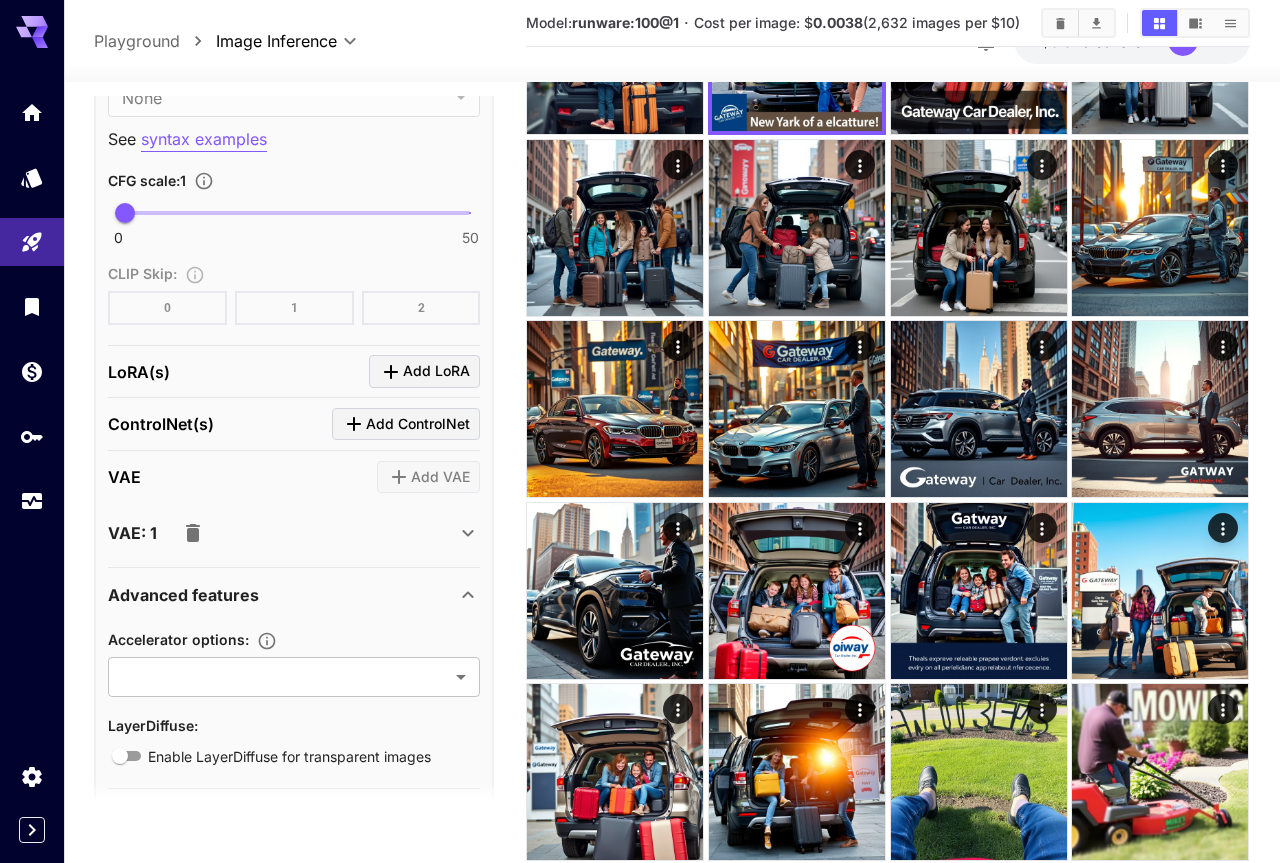 click on "VAE: 1" at bounding box center (132, 533) 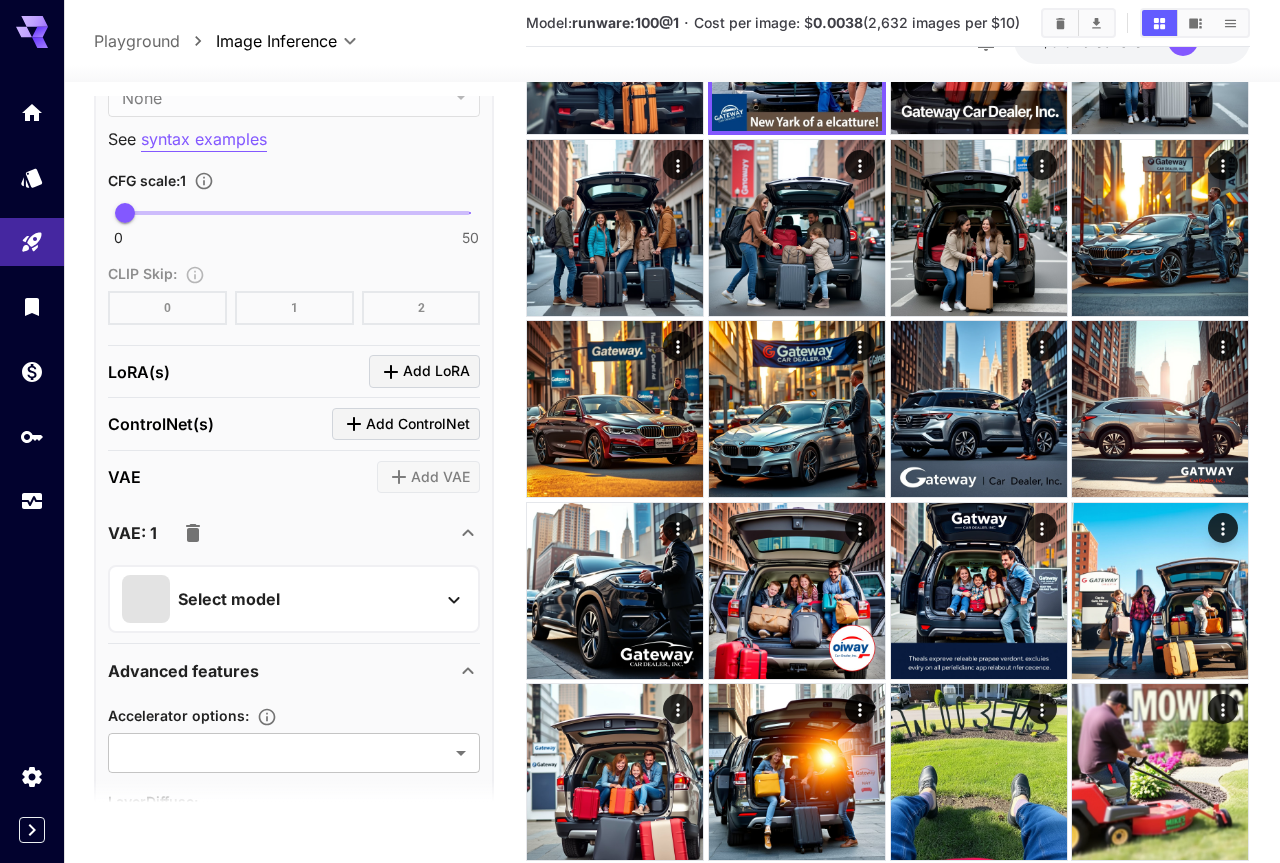 click on "Select model" at bounding box center (229, 599) 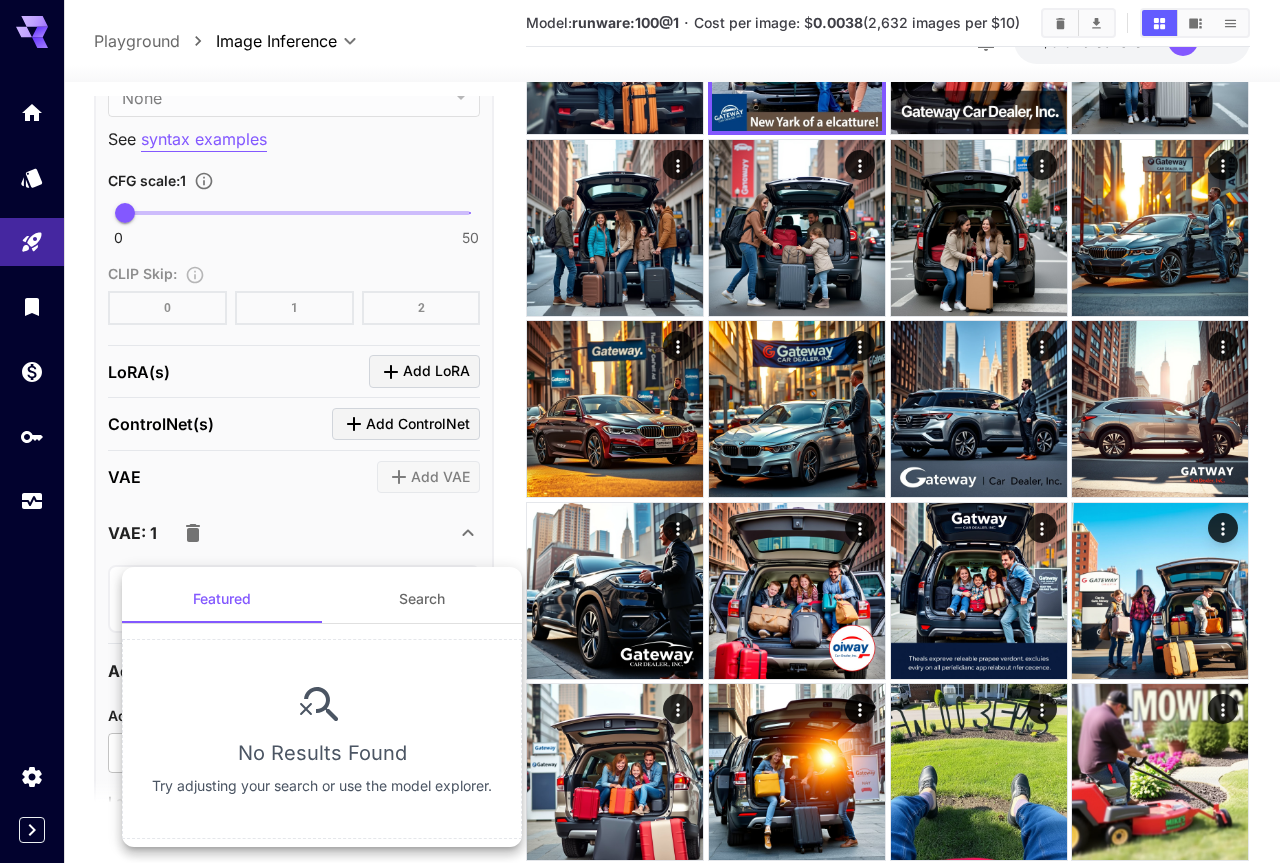 click on "Search" at bounding box center (422, 599) 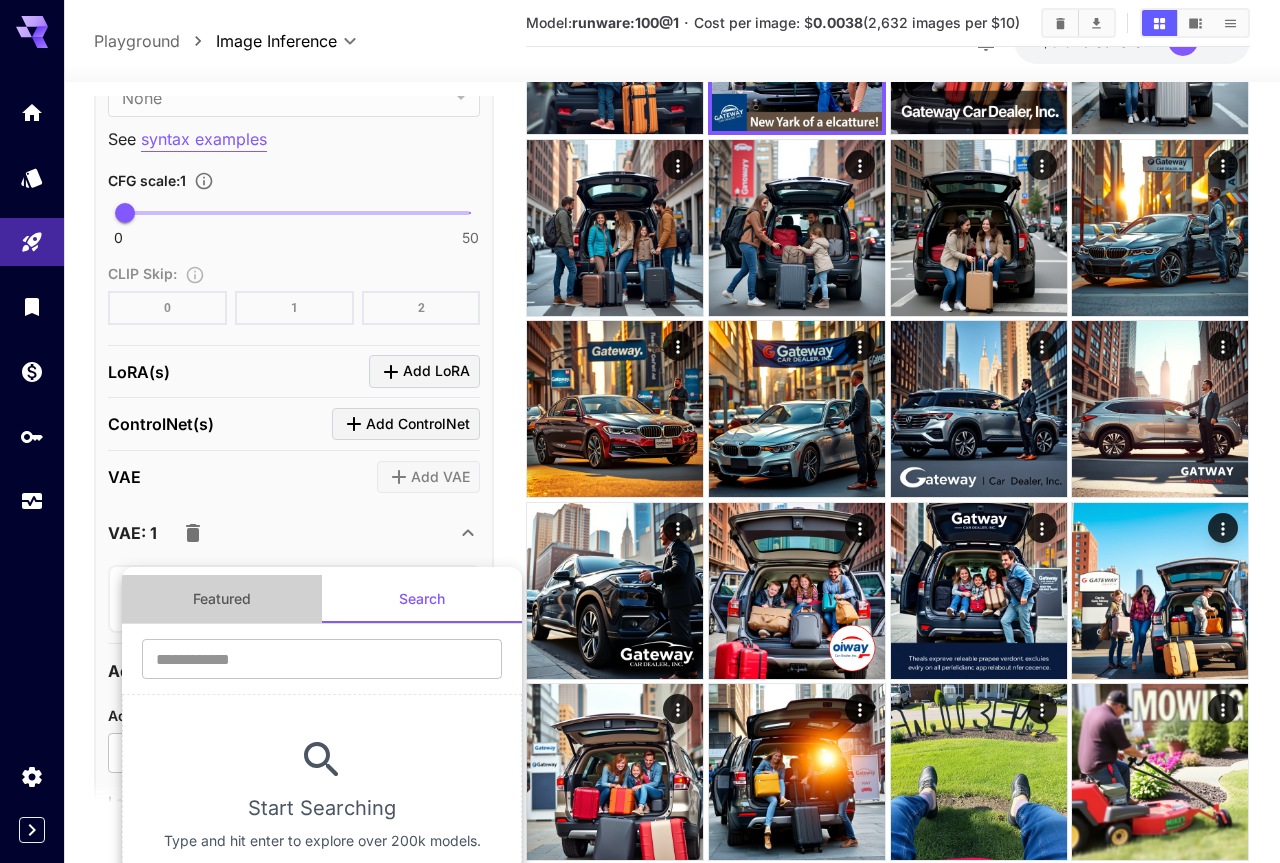 click on "Featured" at bounding box center [222, 599] 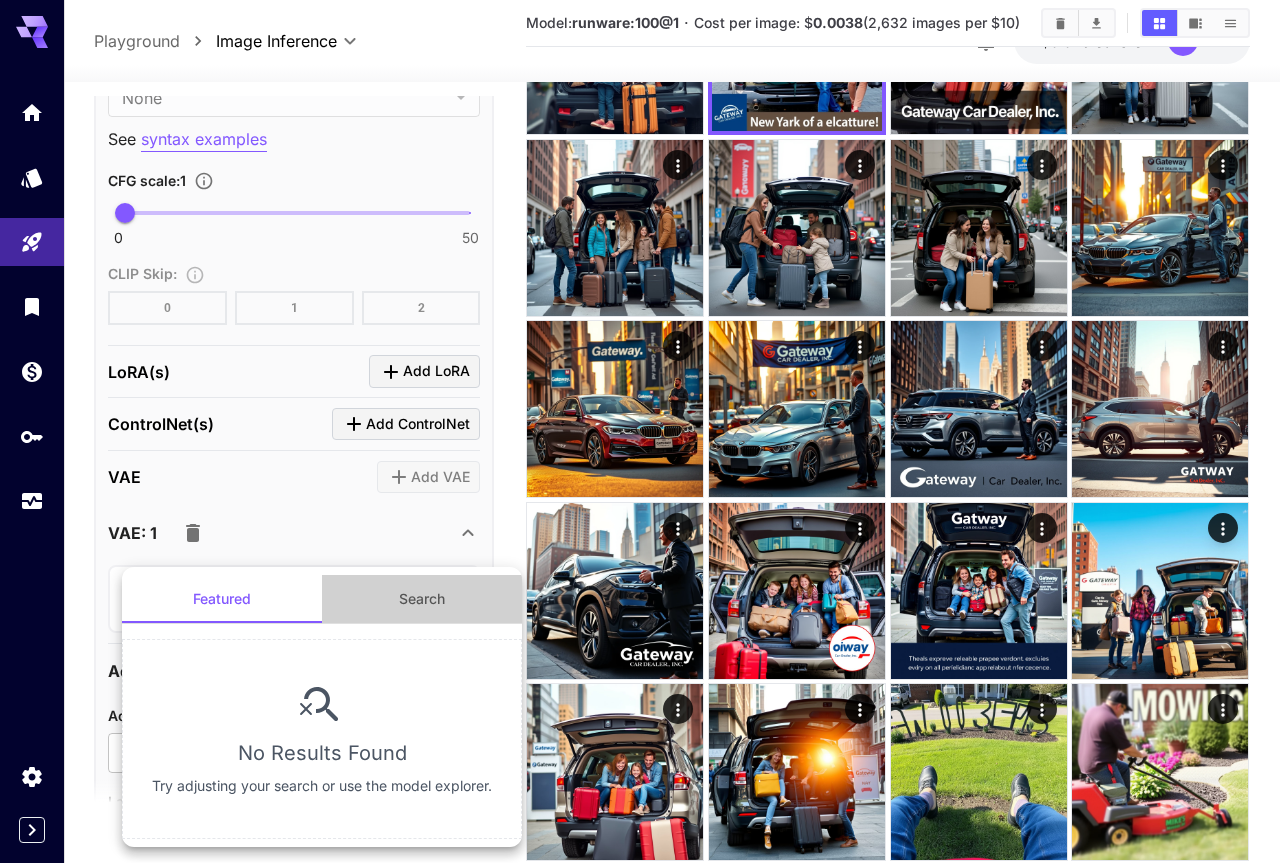 click on "Search" at bounding box center (422, 599) 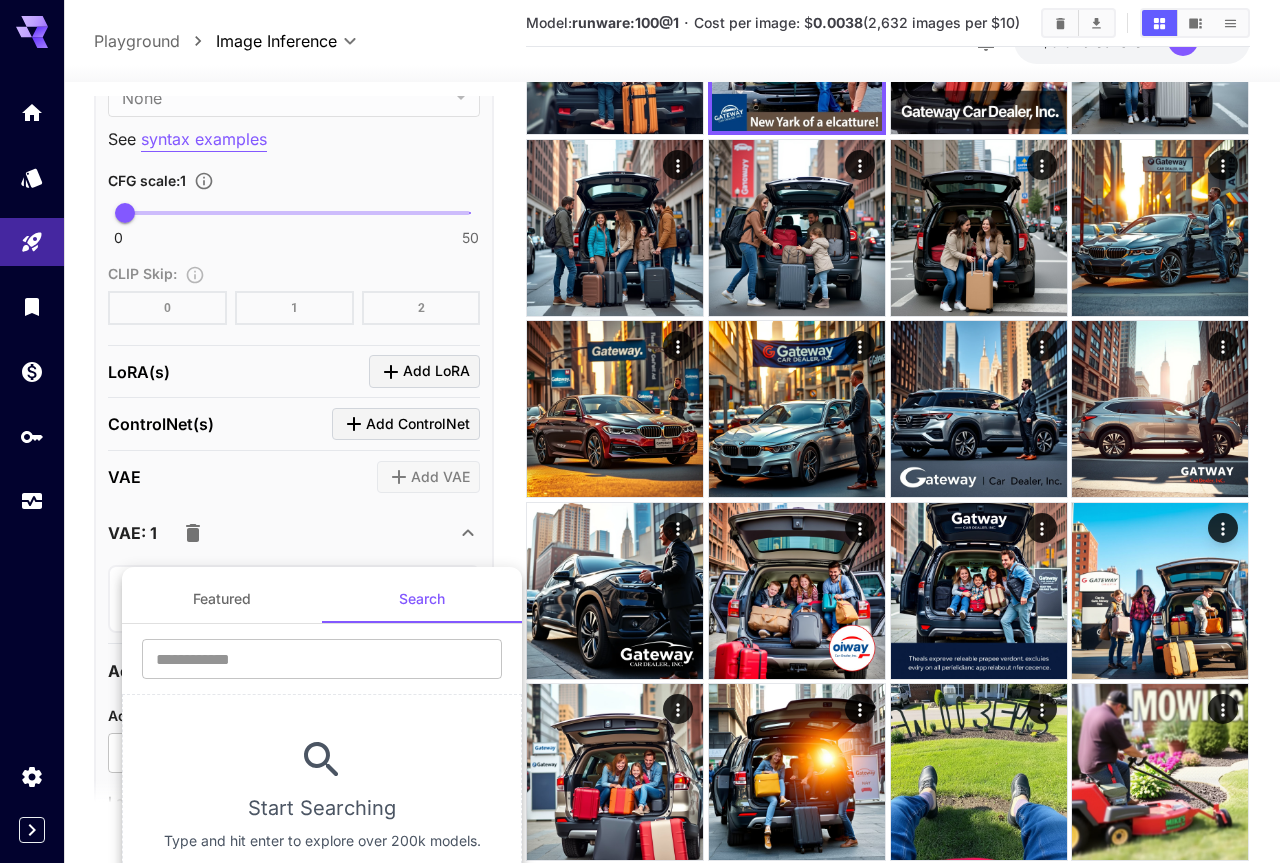 click at bounding box center [640, 431] 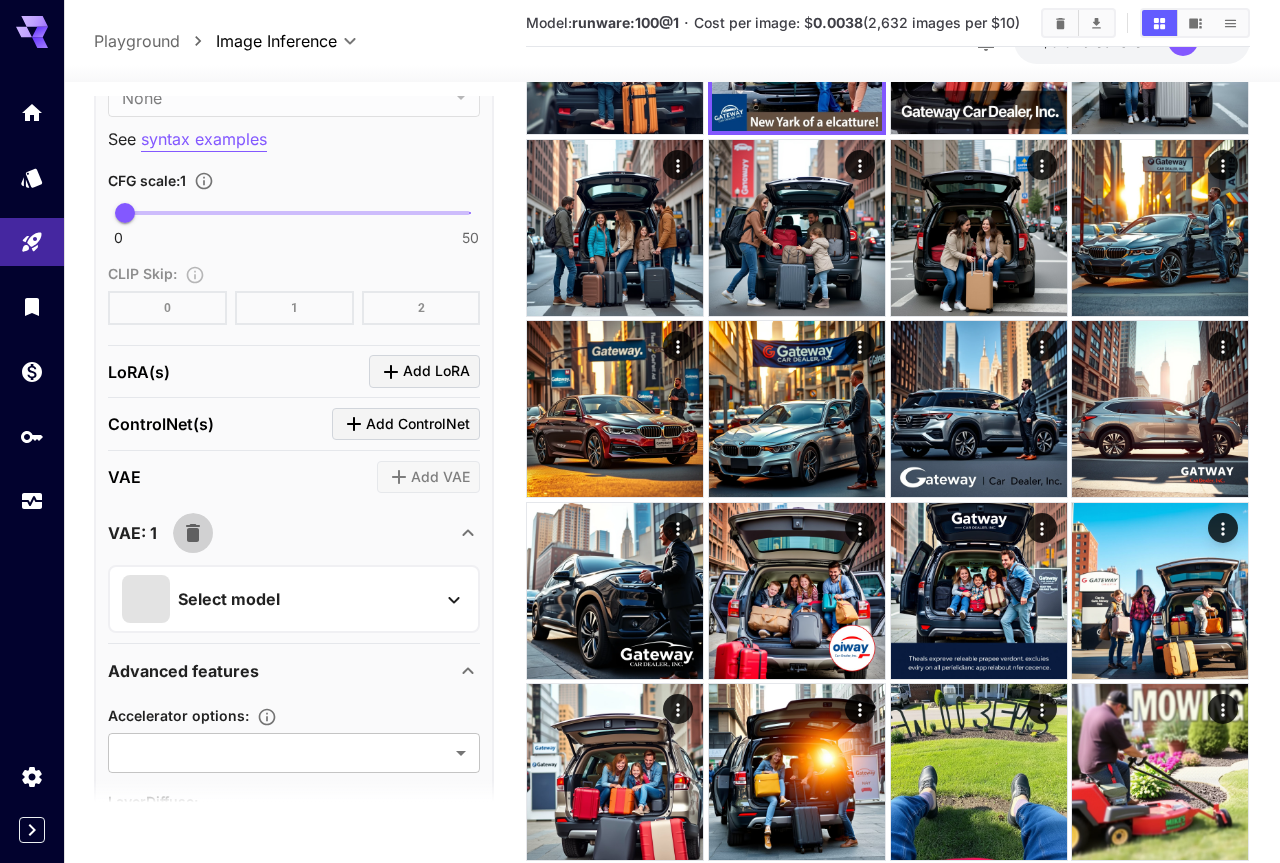 click 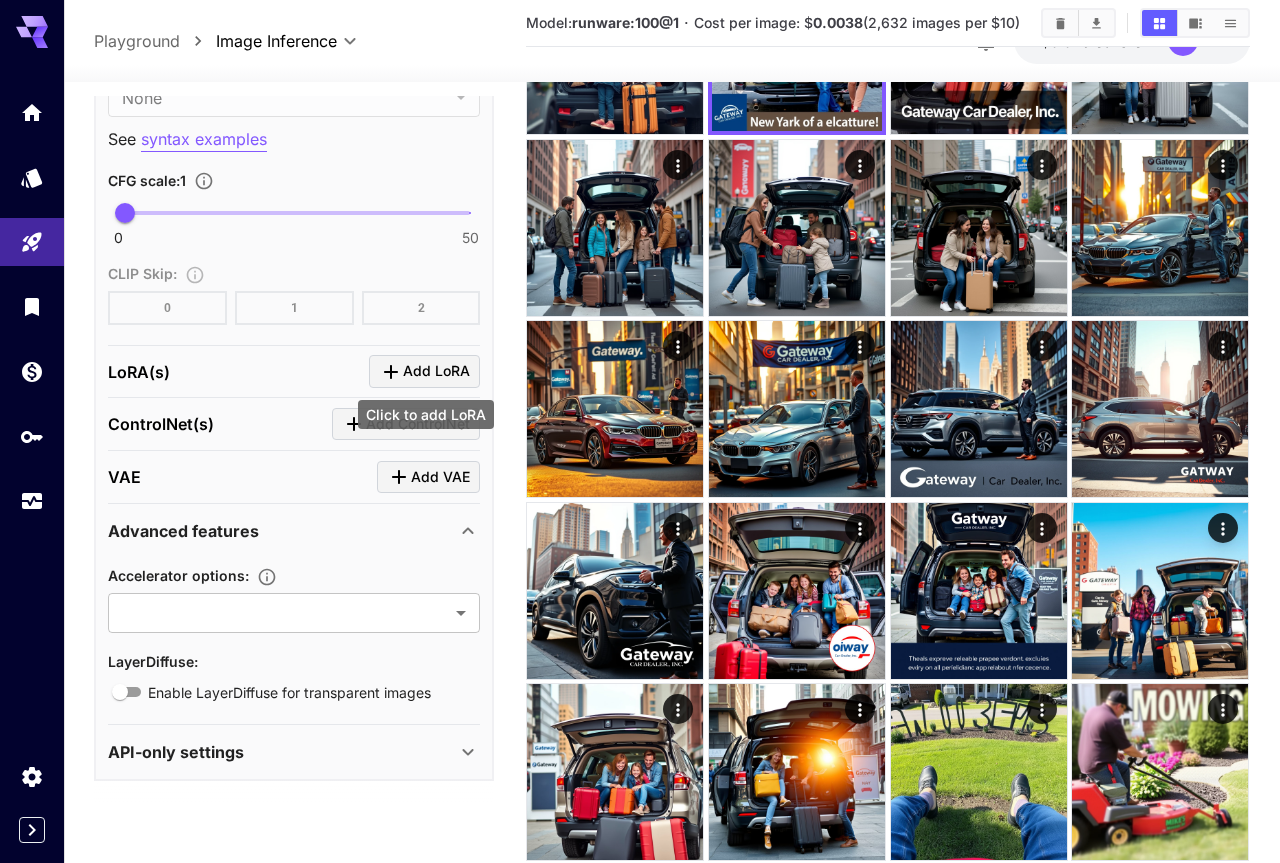 click on "Add LoRA" at bounding box center [436, 371] 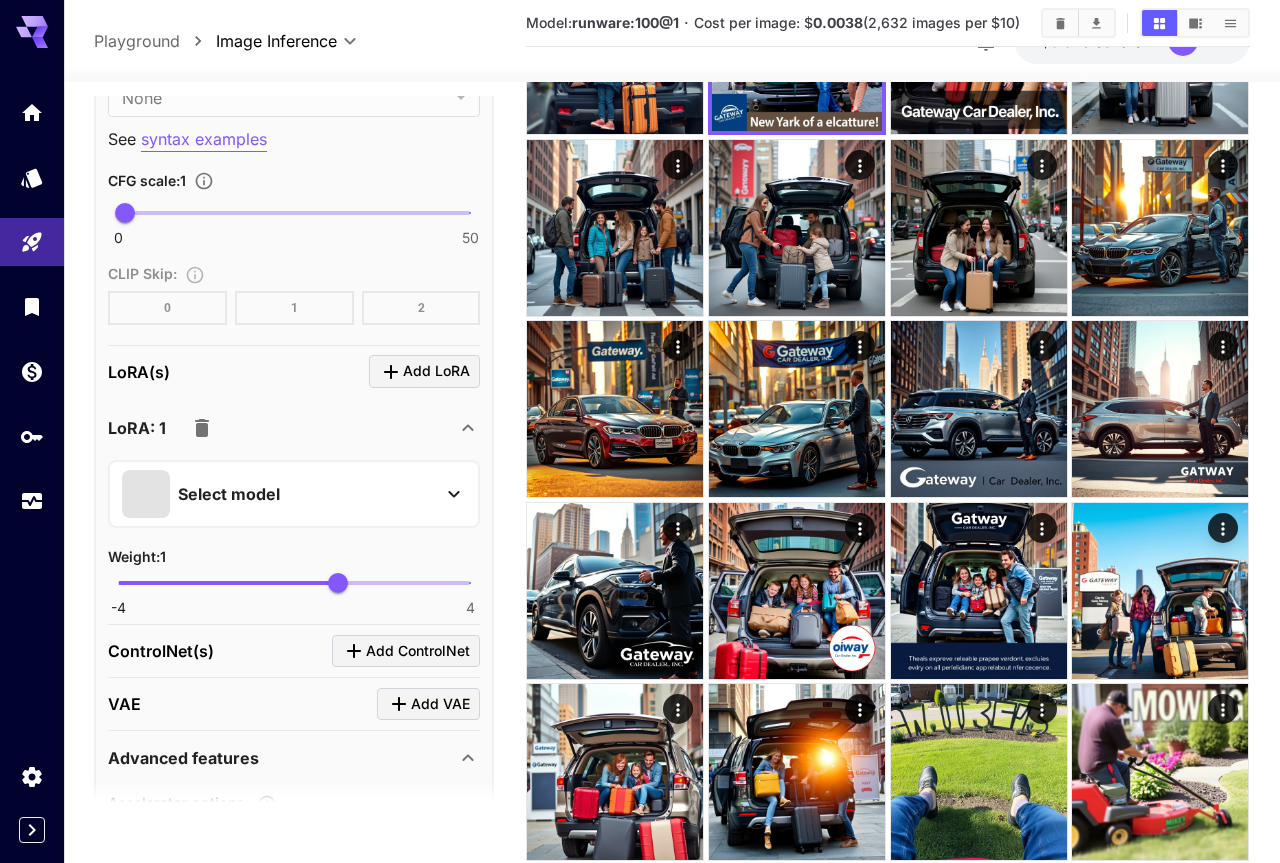 click on "Select model" at bounding box center [278, 494] 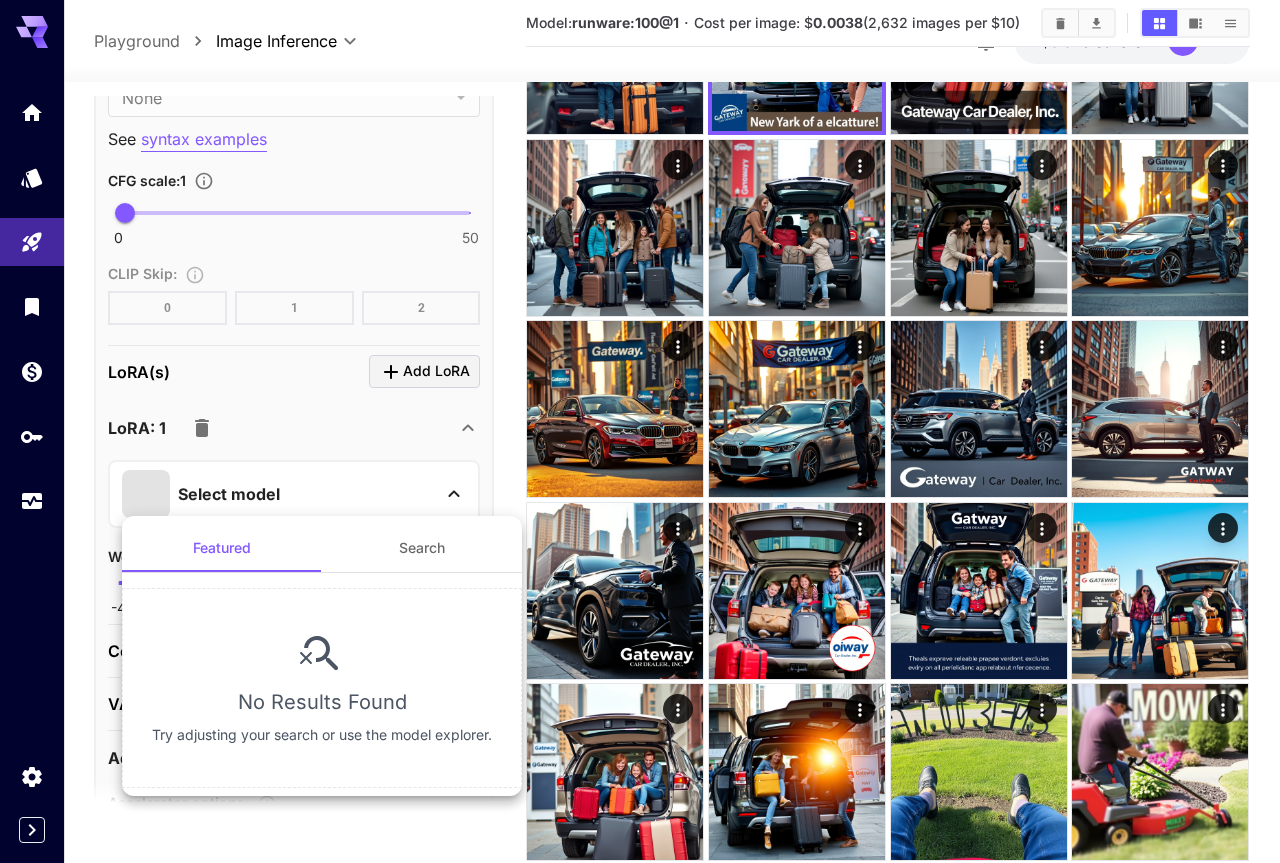 click on "Search" at bounding box center [422, 548] 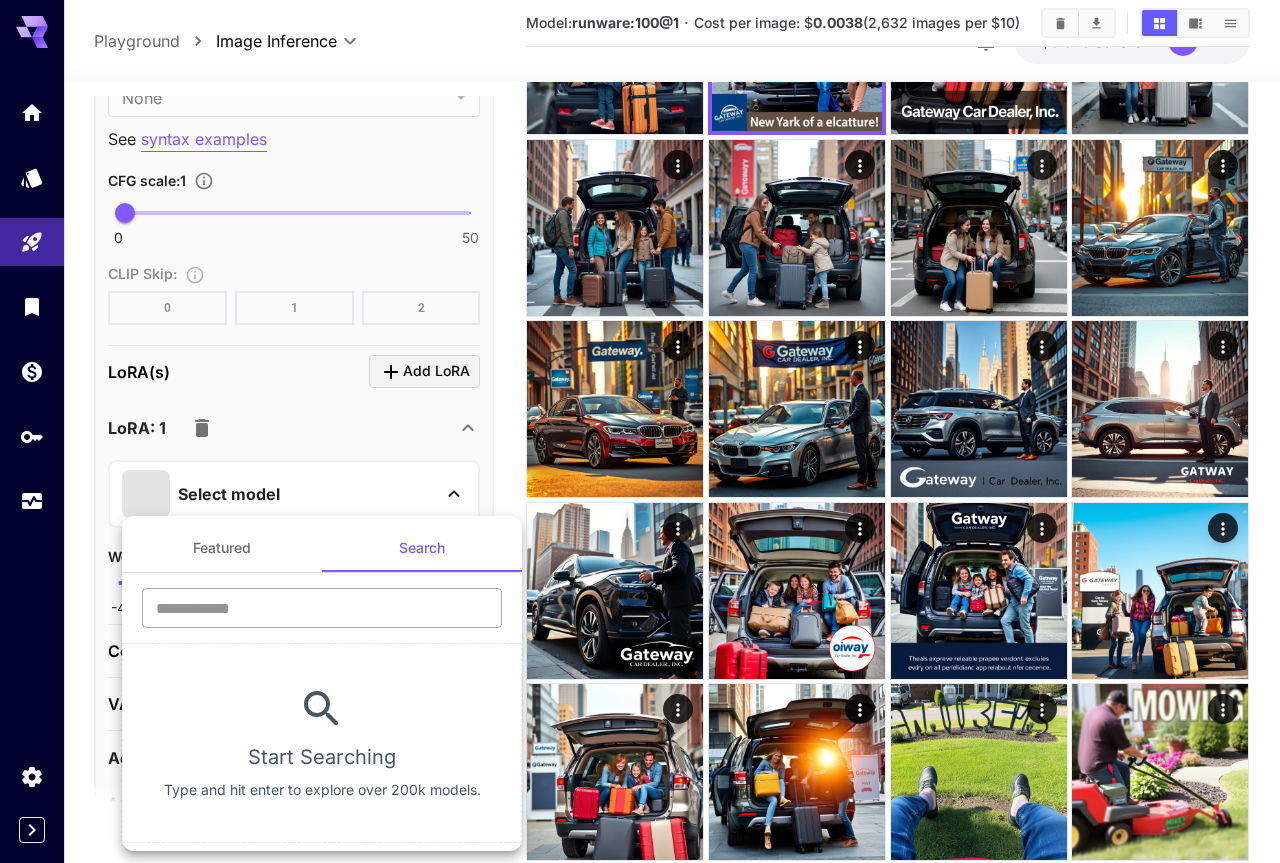 click at bounding box center (322, 608) 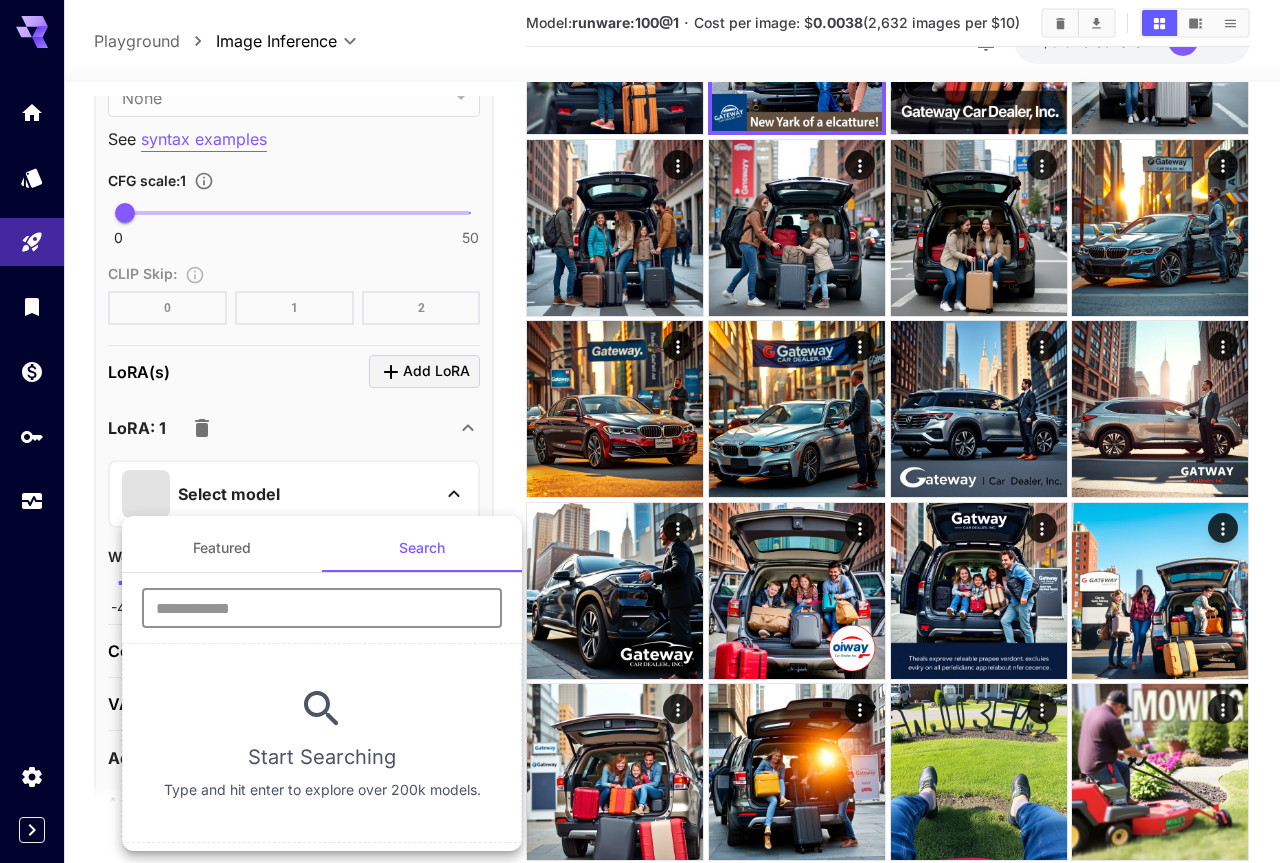 click at bounding box center [640, 431] 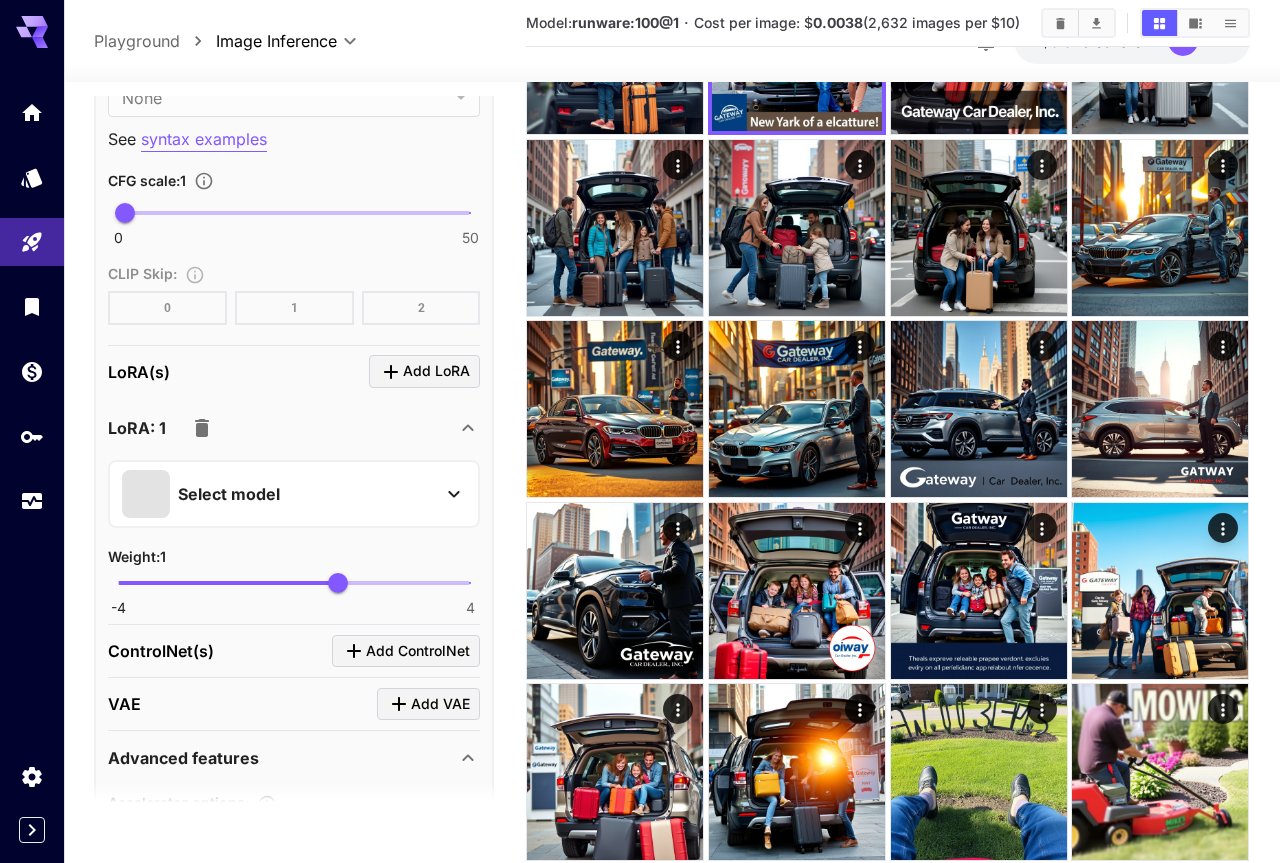 click 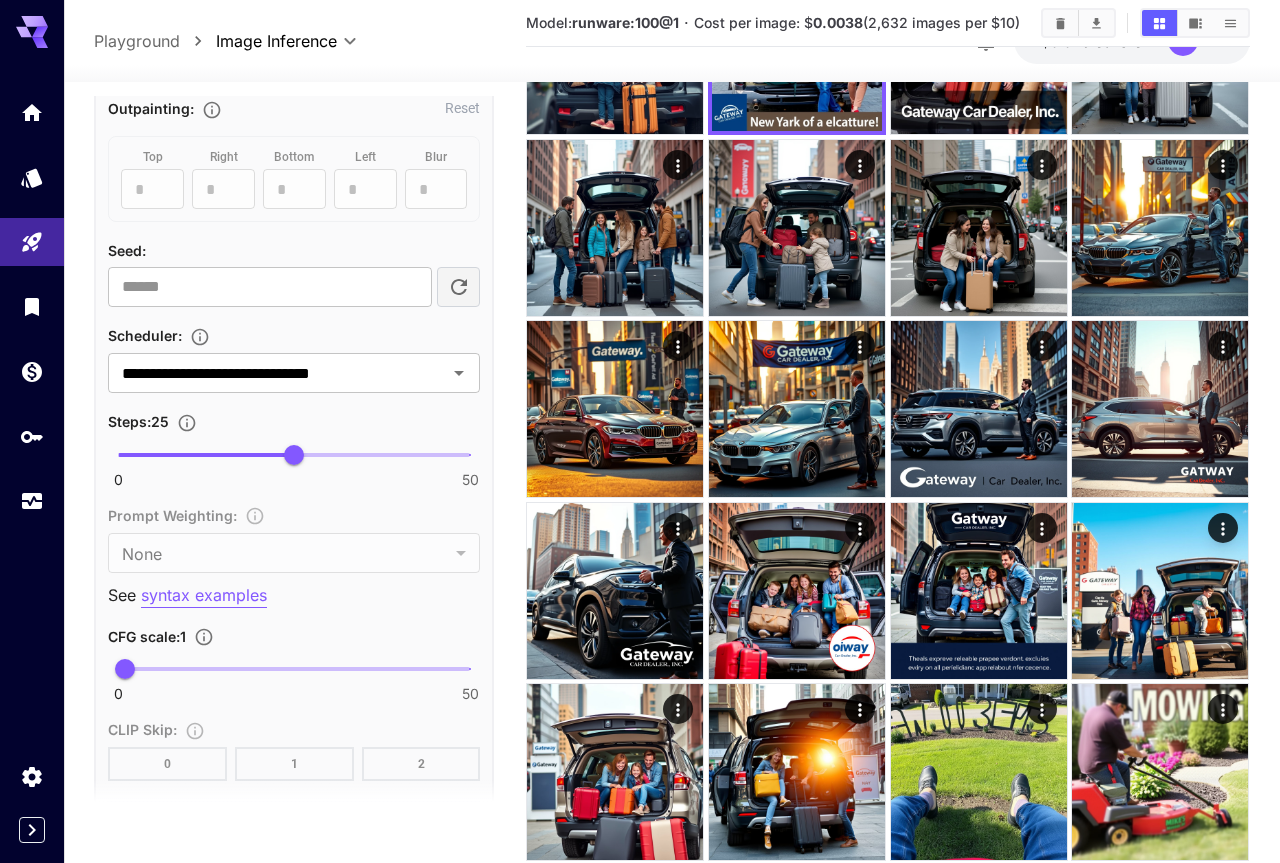 scroll, scrollTop: 972, scrollLeft: 0, axis: vertical 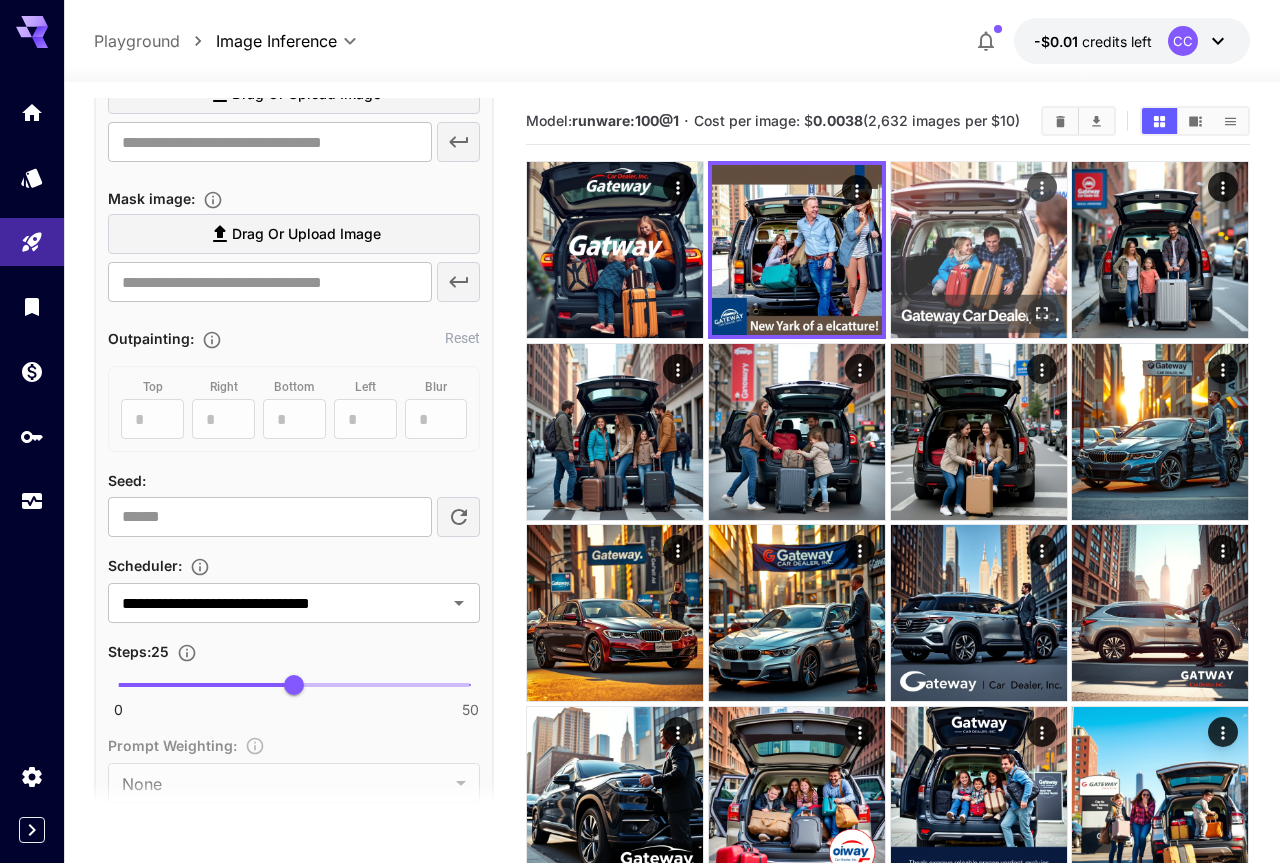 click at bounding box center [979, 250] 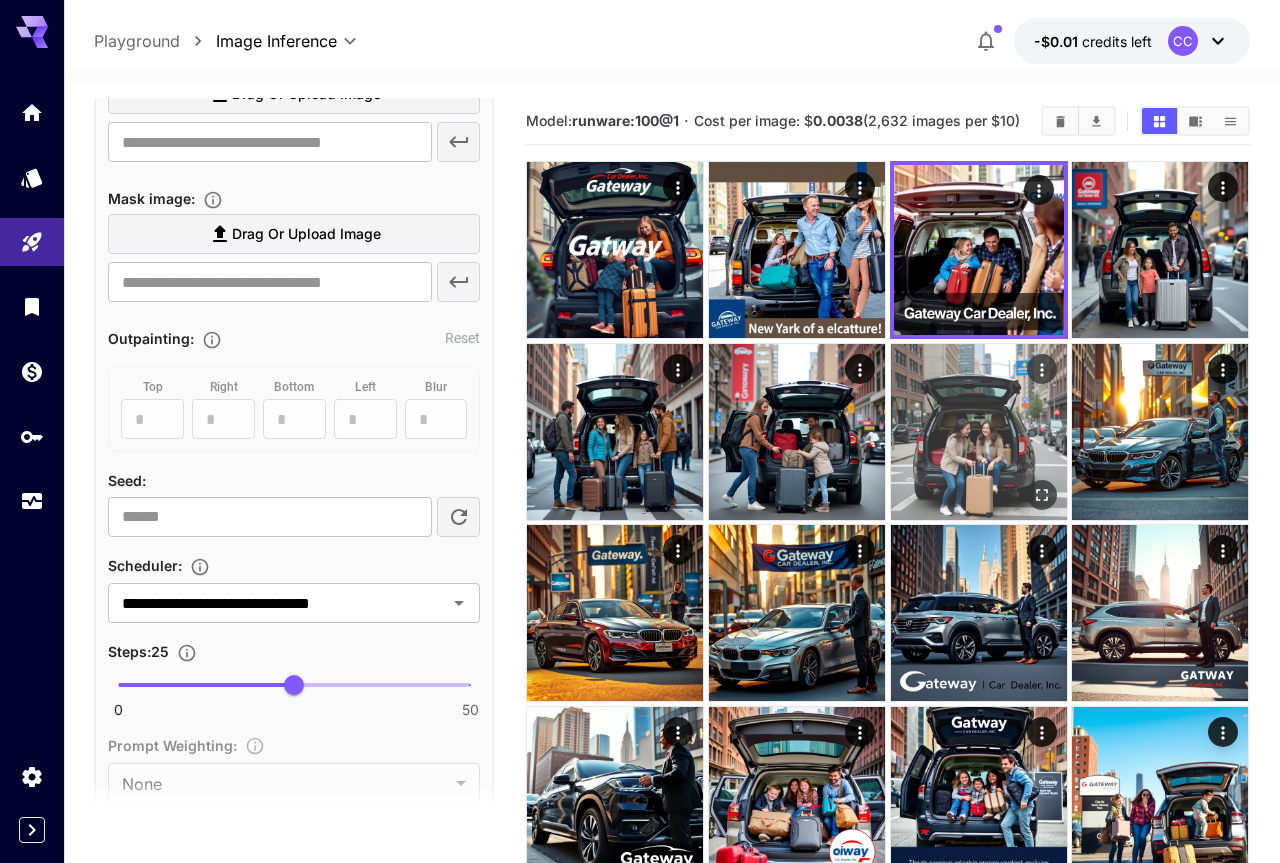 click at bounding box center [979, 432] 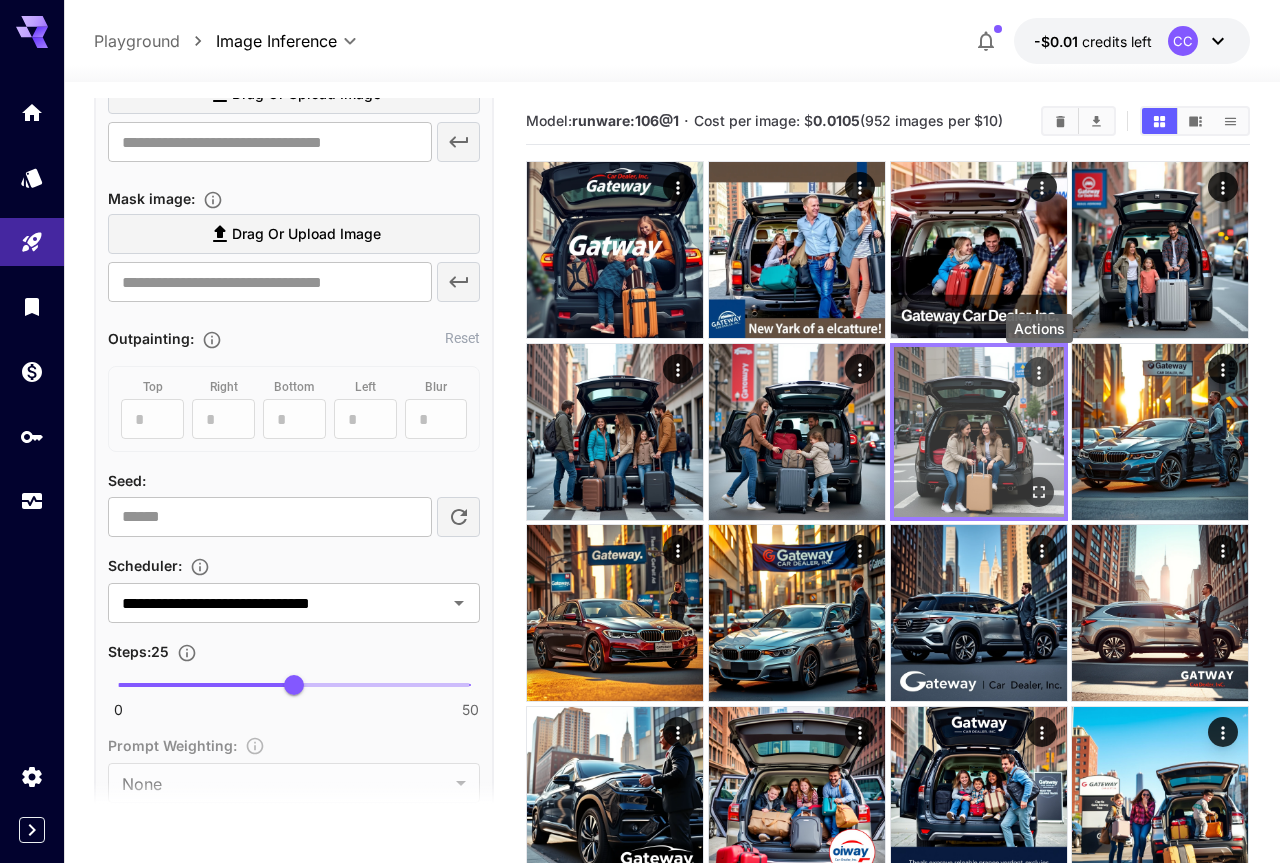 click 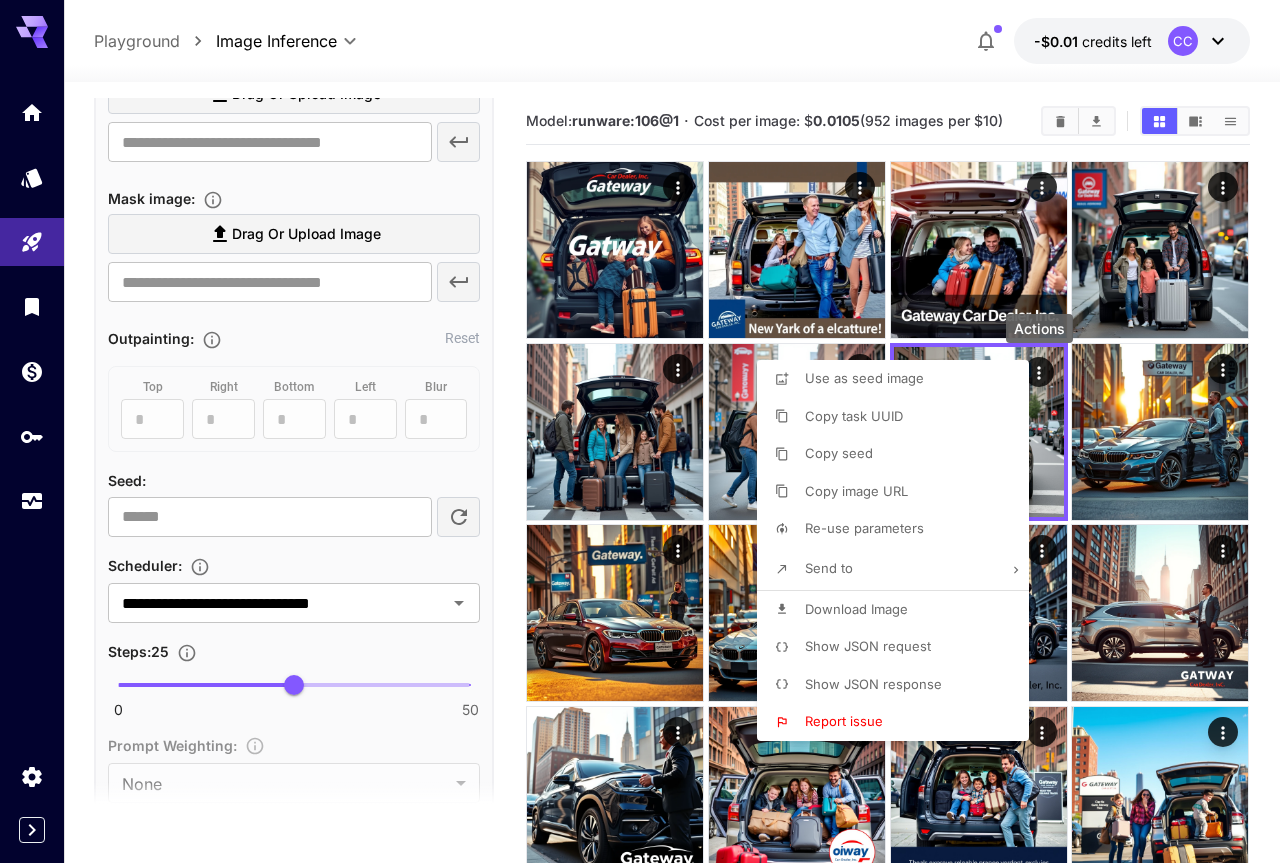click on "Re-use parameters" at bounding box center (864, 528) 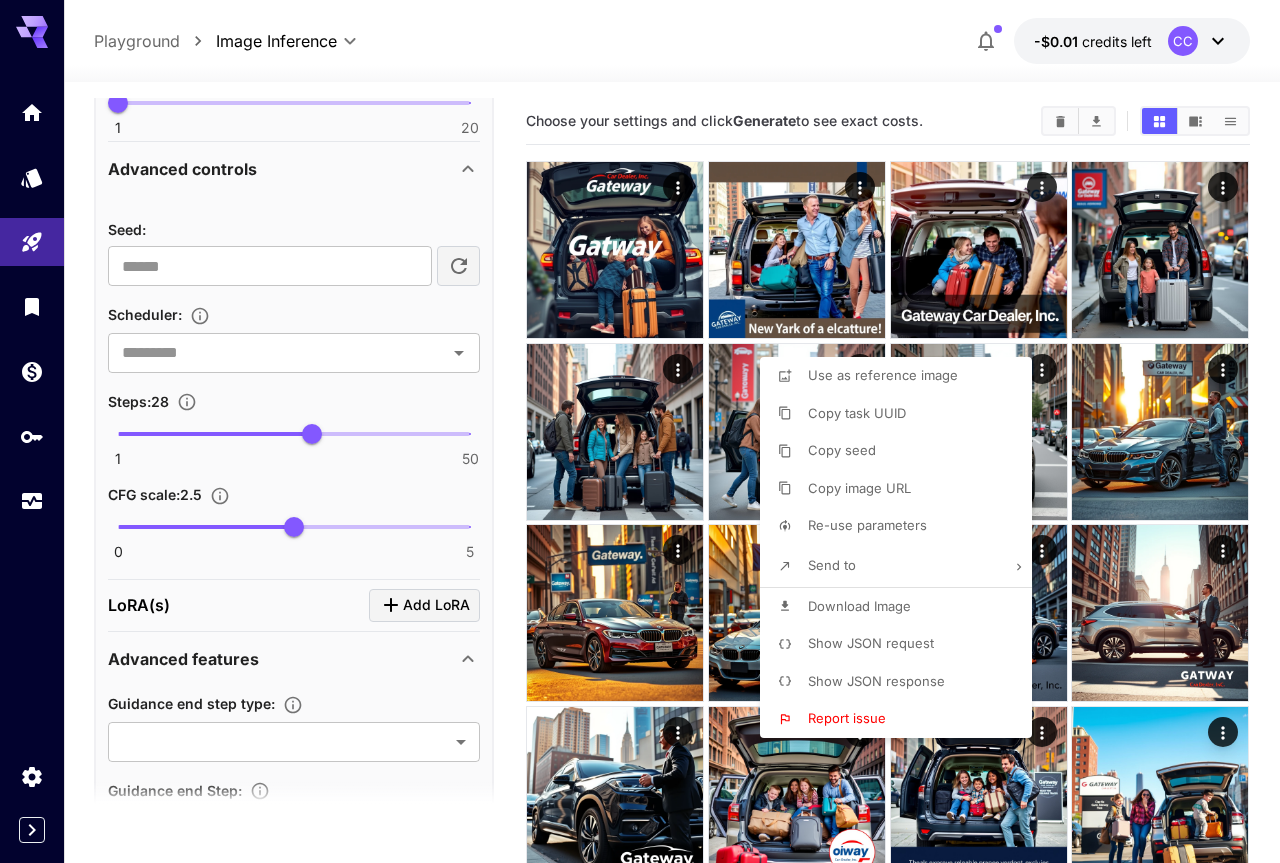 type on "**********" 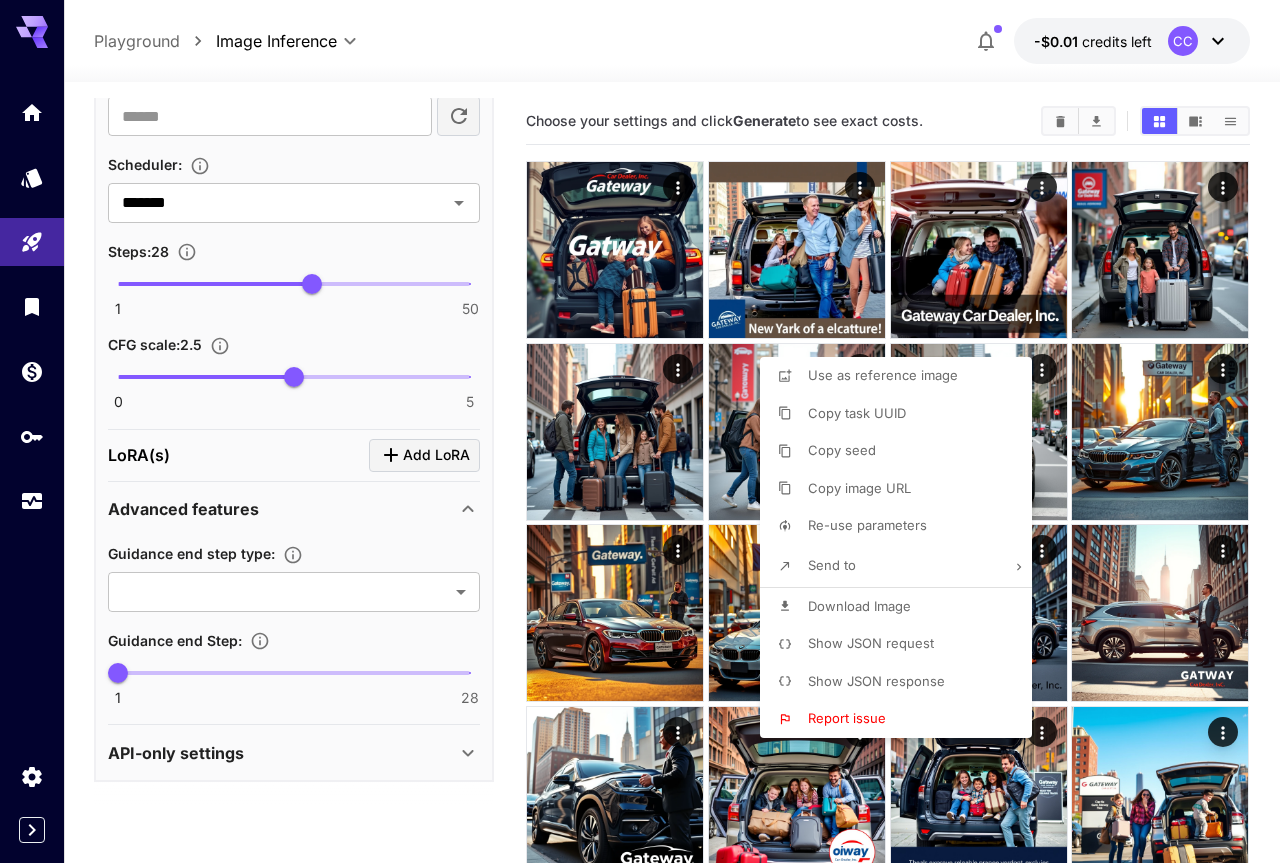 scroll, scrollTop: 1072, scrollLeft: 0, axis: vertical 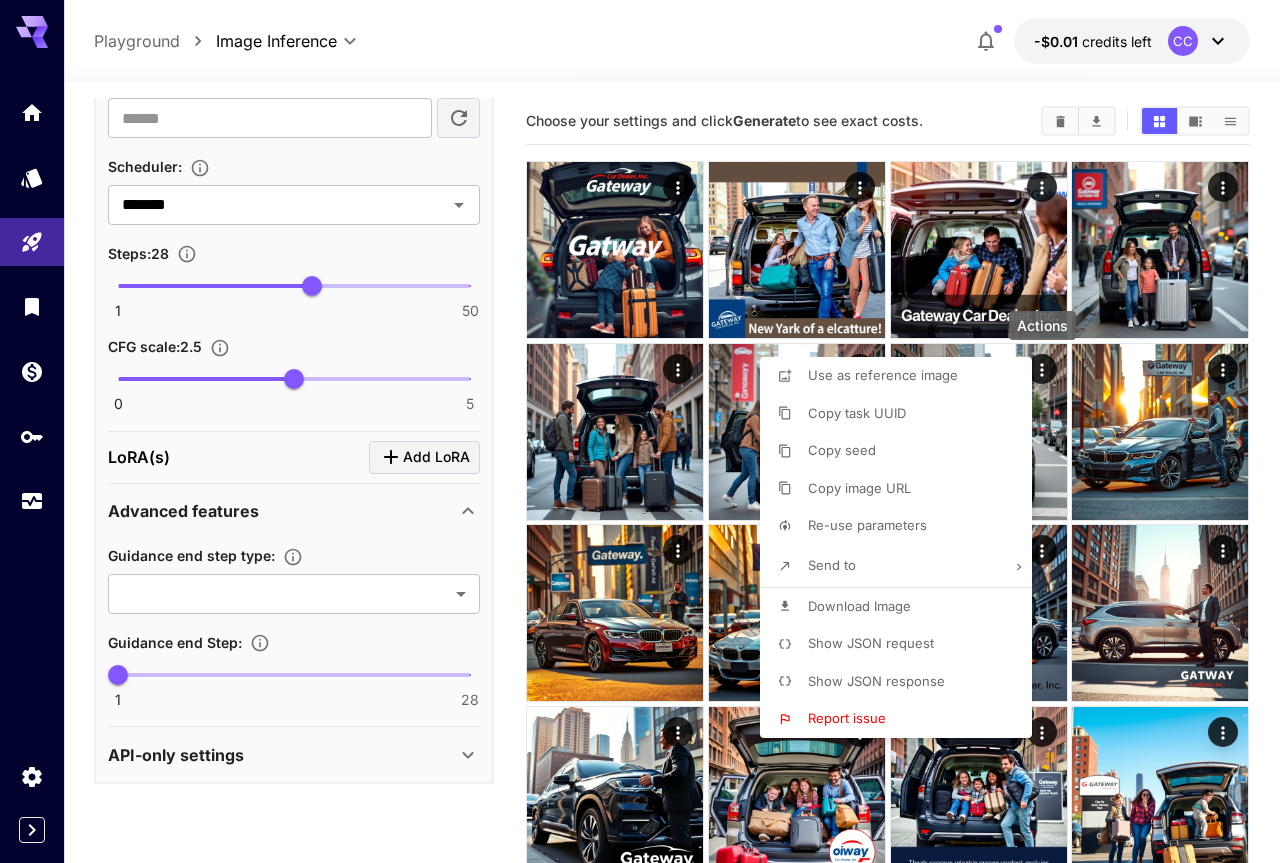 click at bounding box center [640, 431] 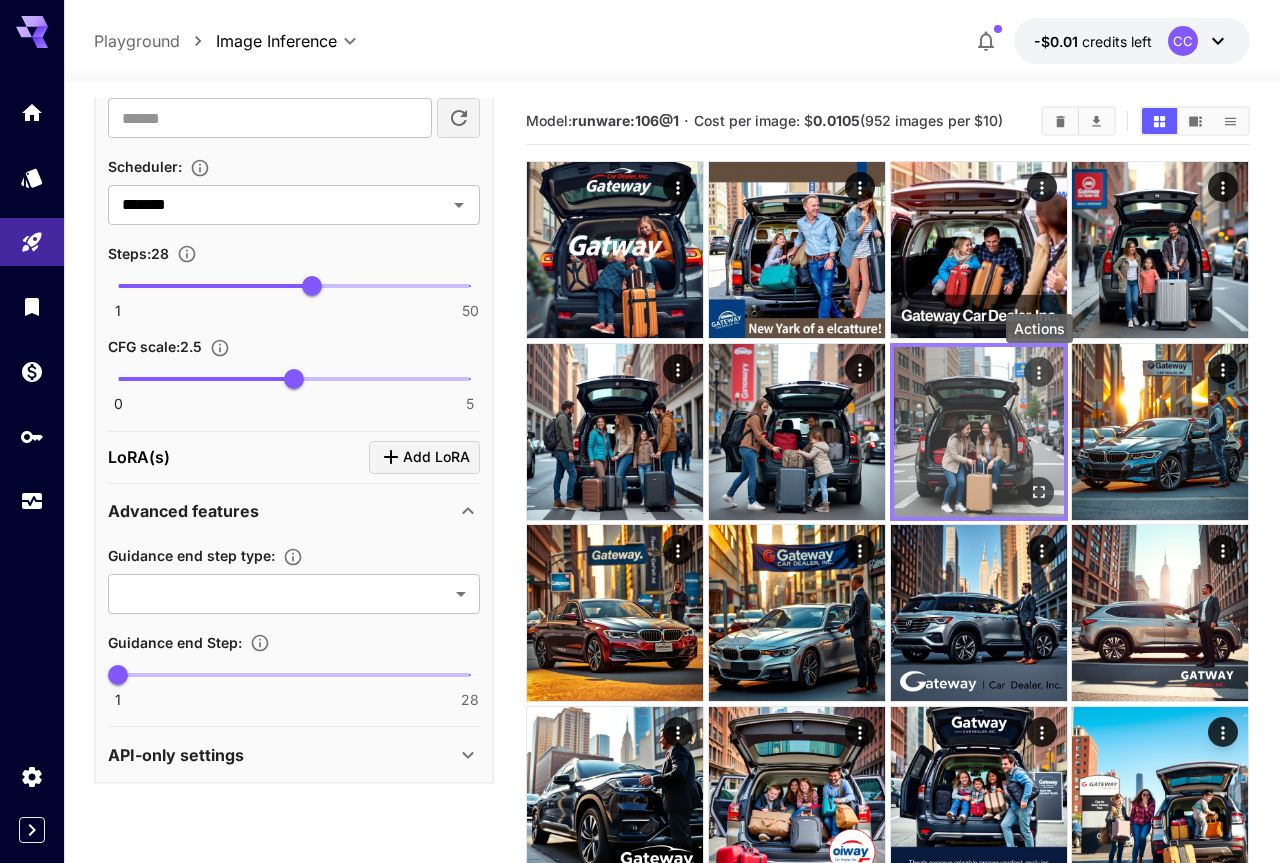 click 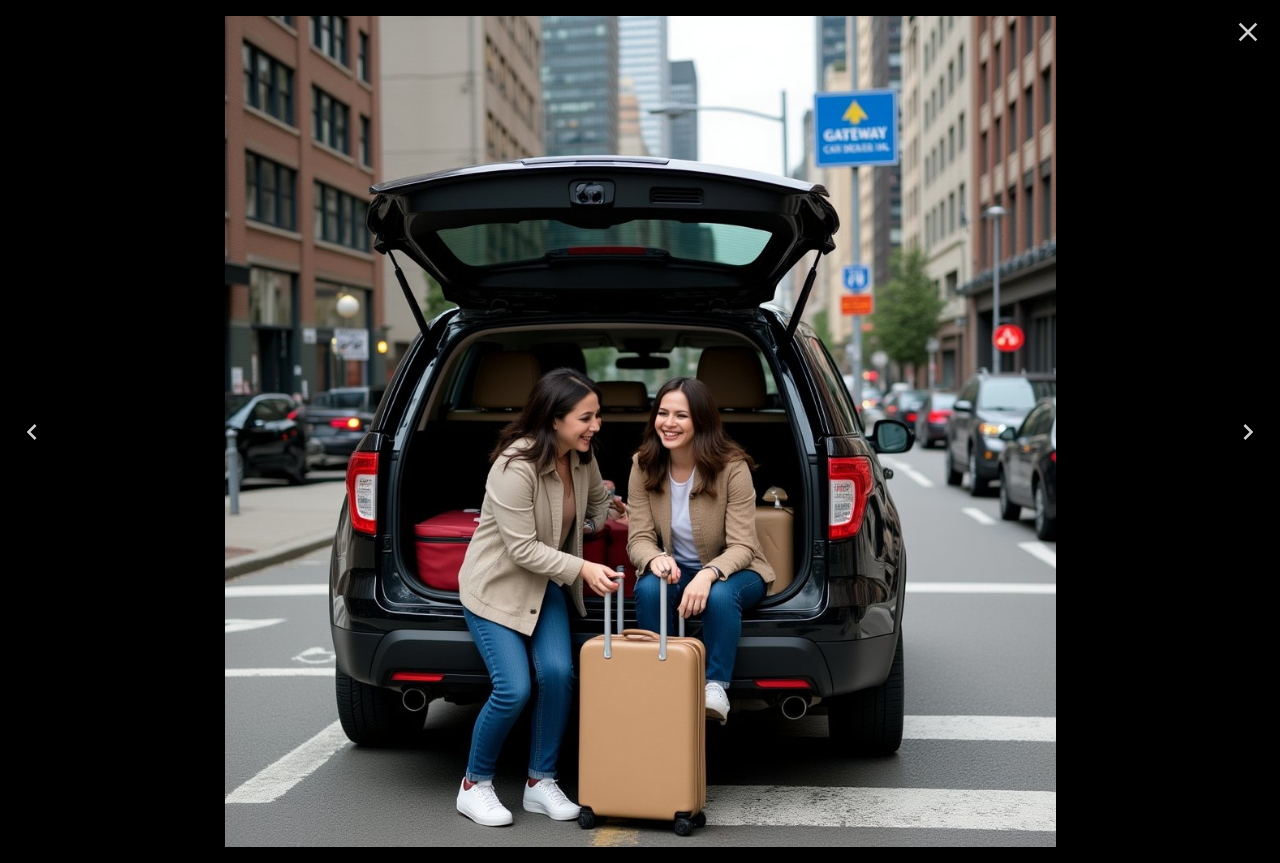 click 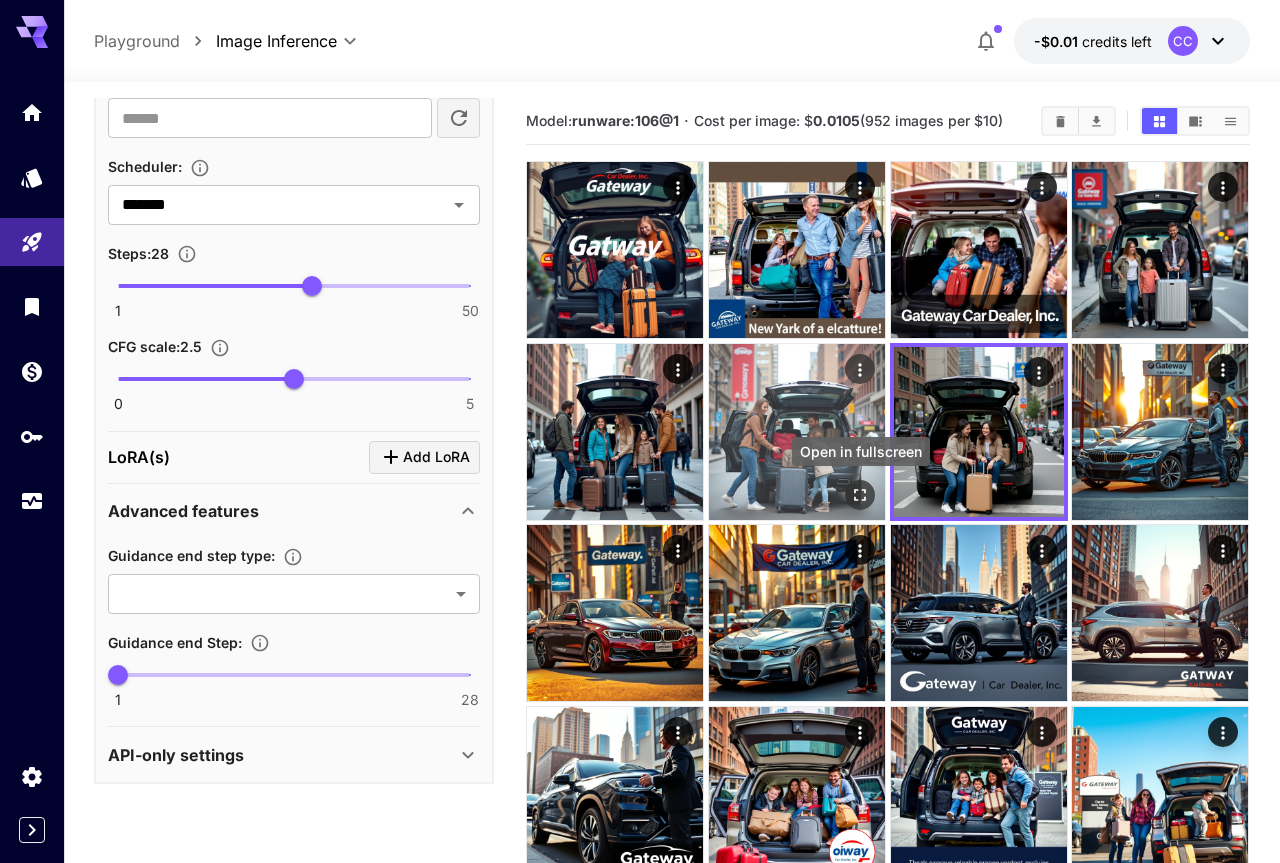 click at bounding box center [860, 495] 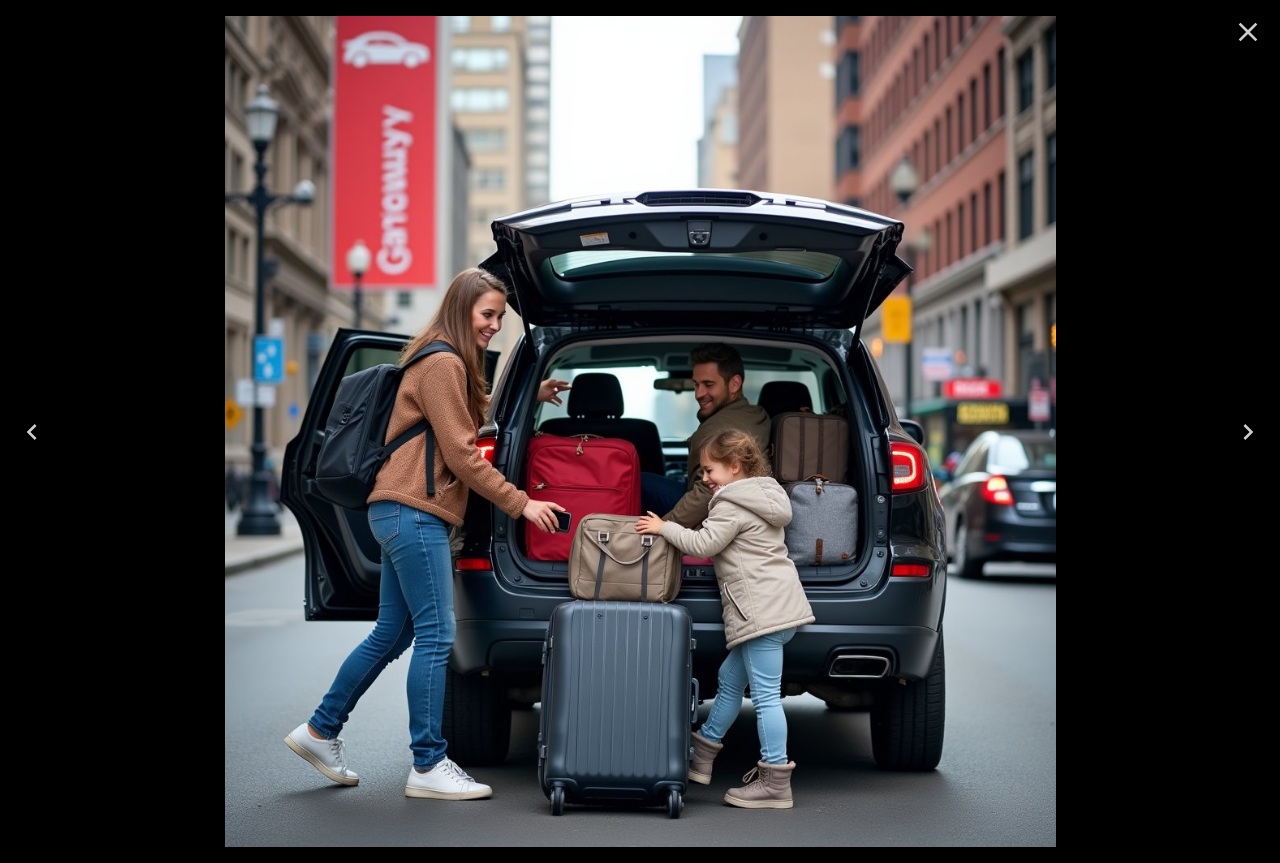 click 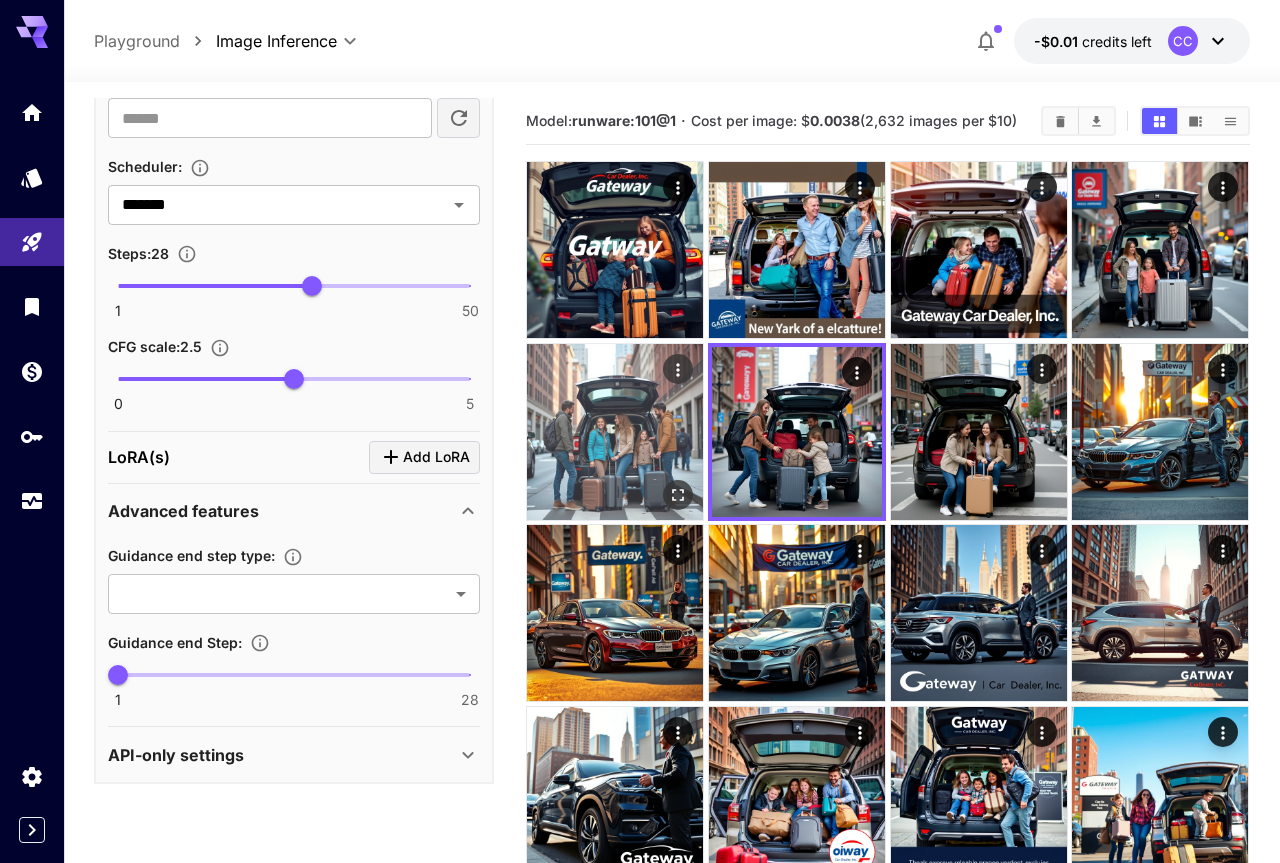 click 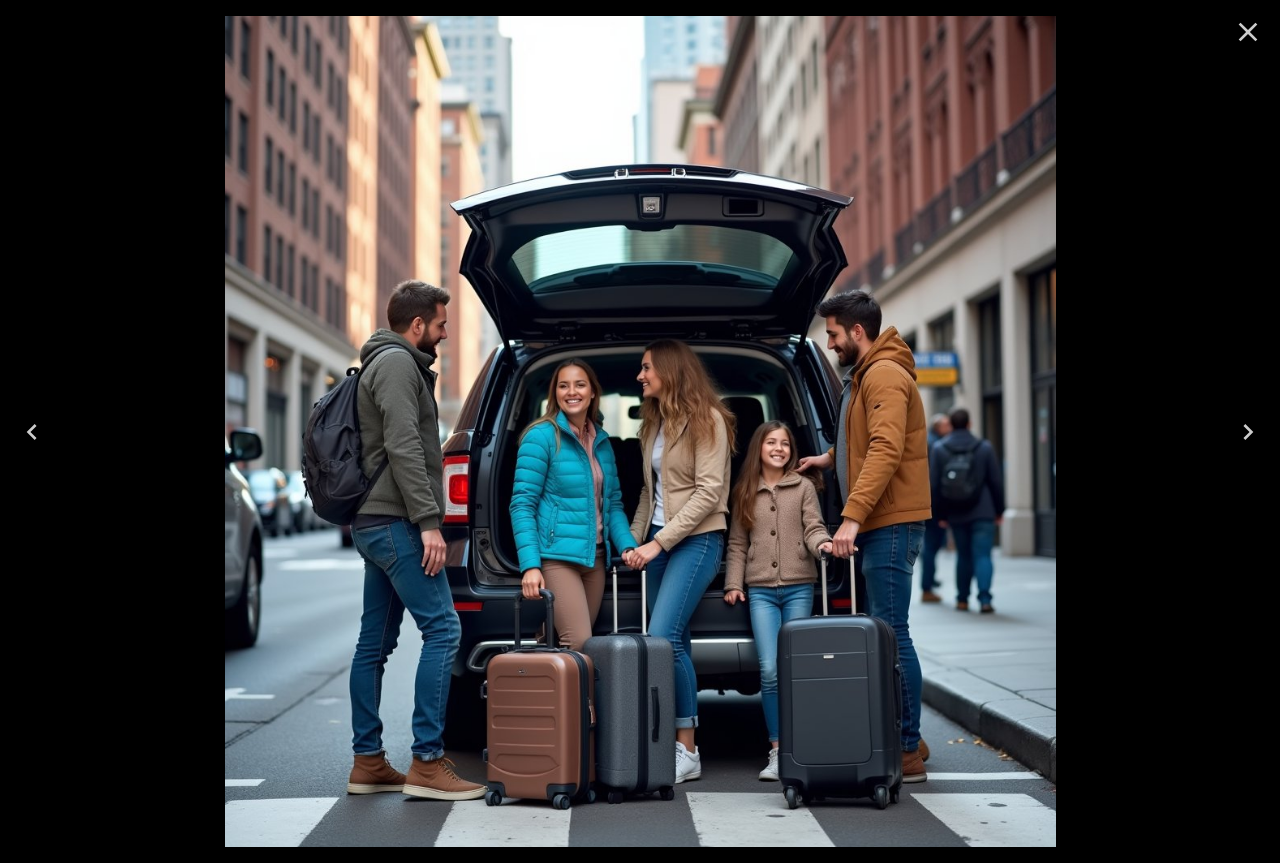 click 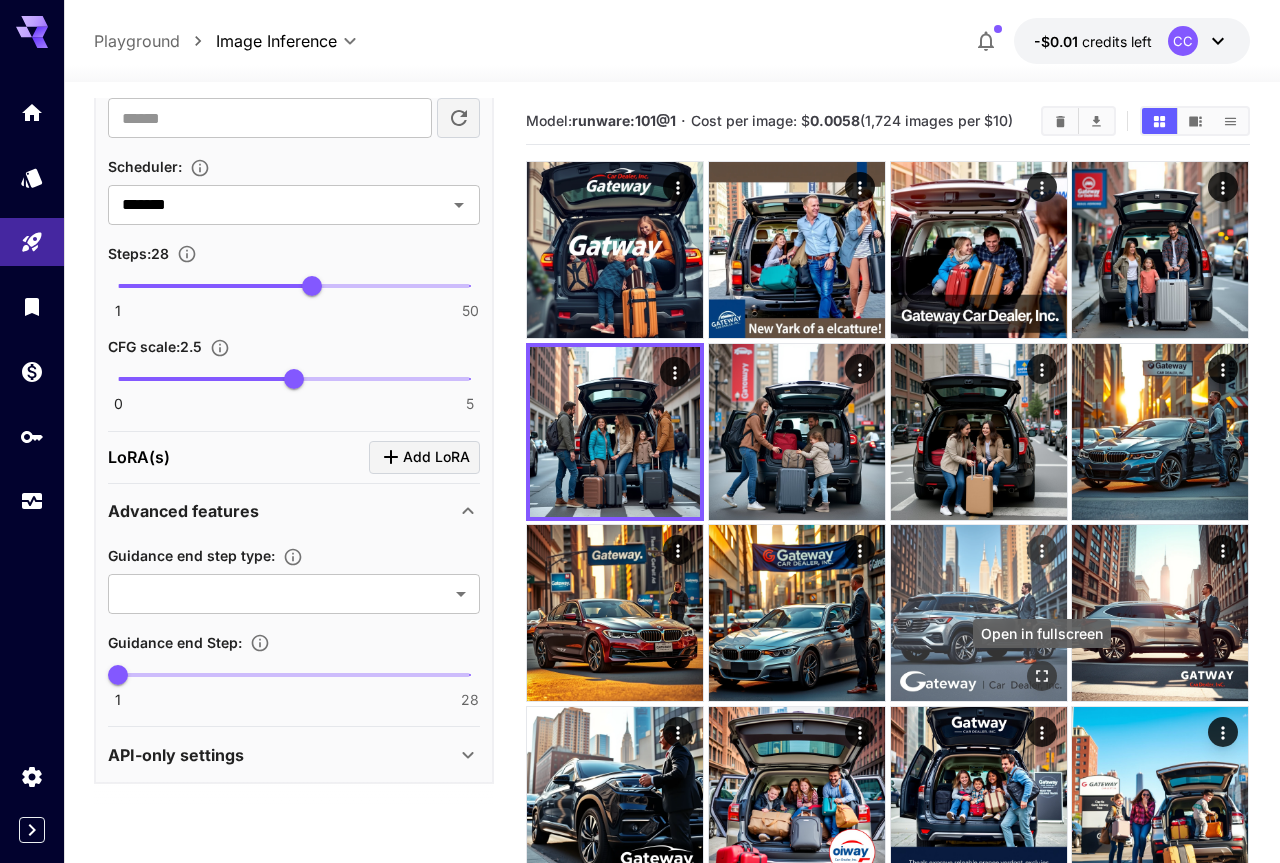 click 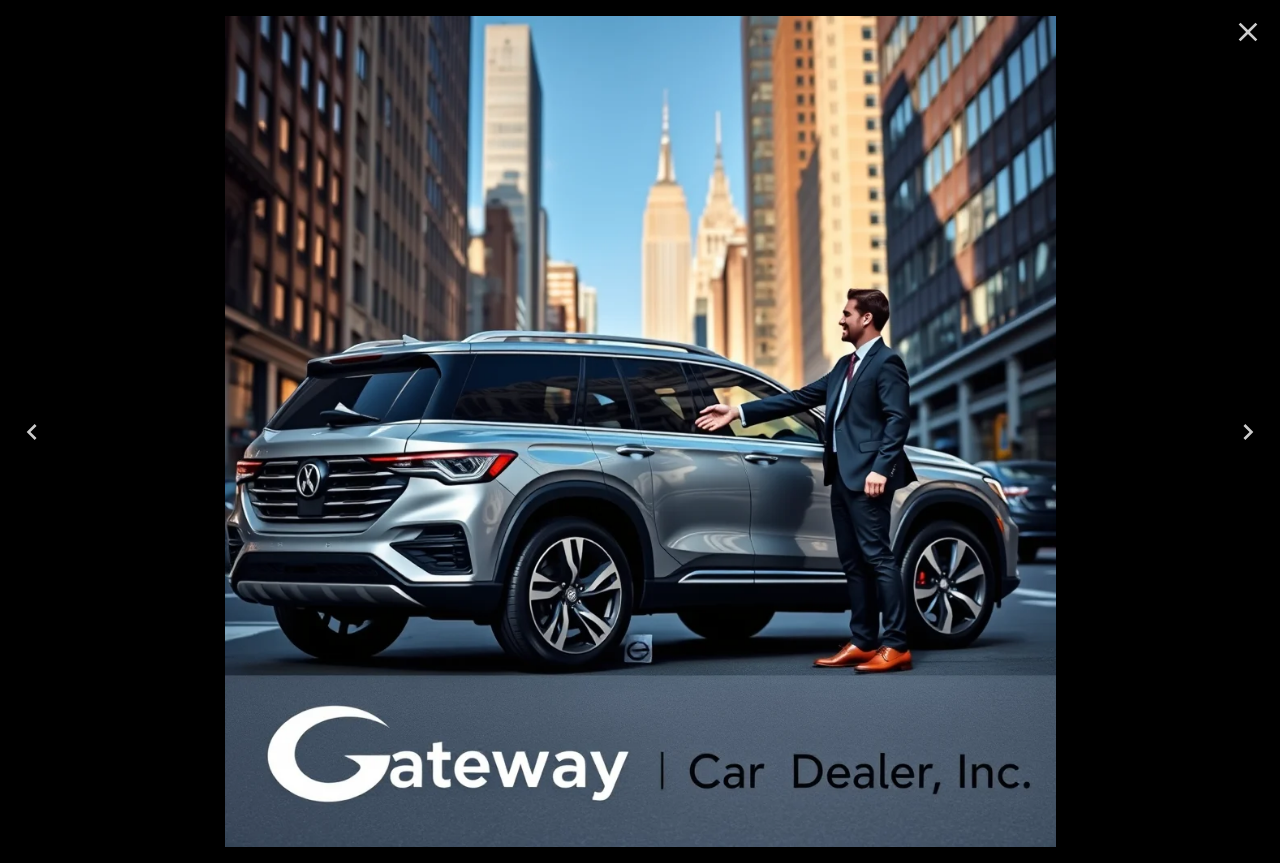click 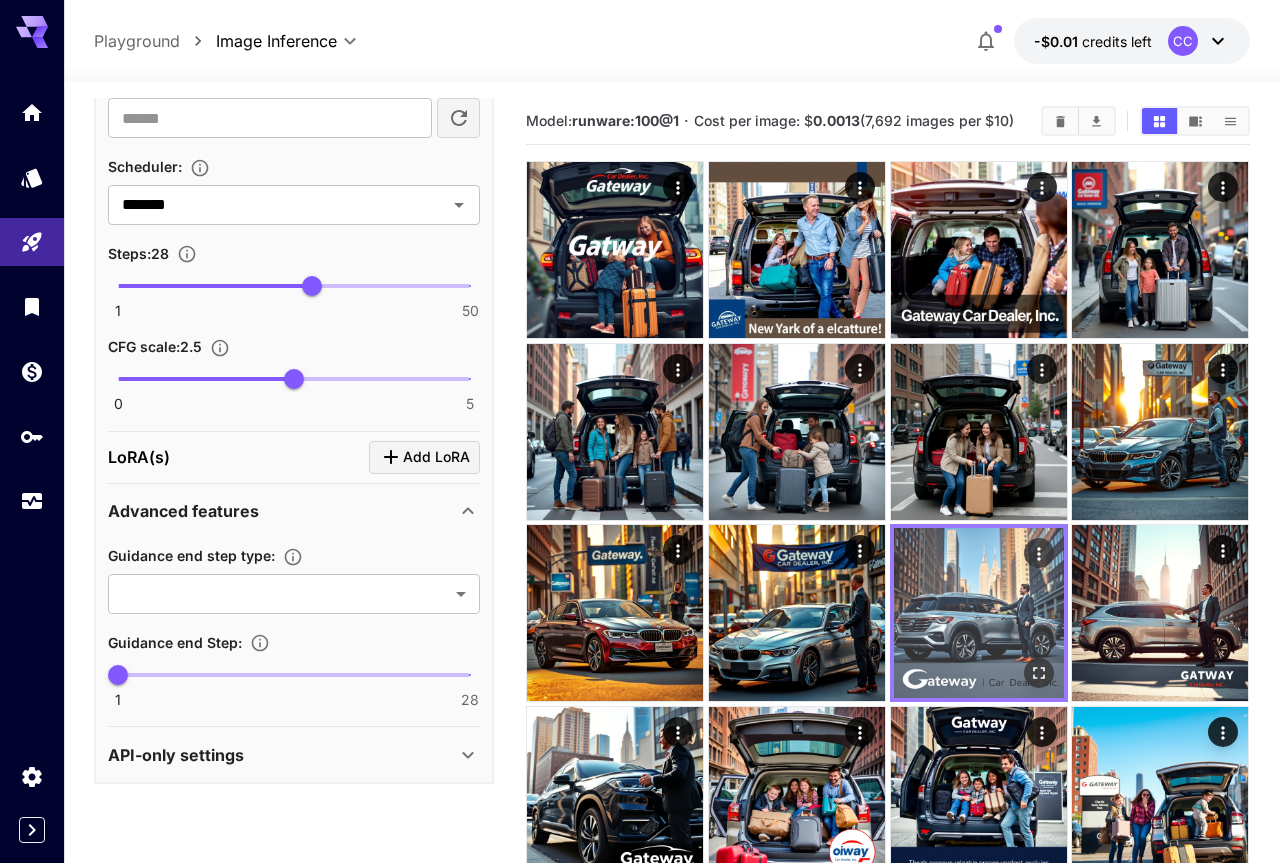click at bounding box center (979, 613) 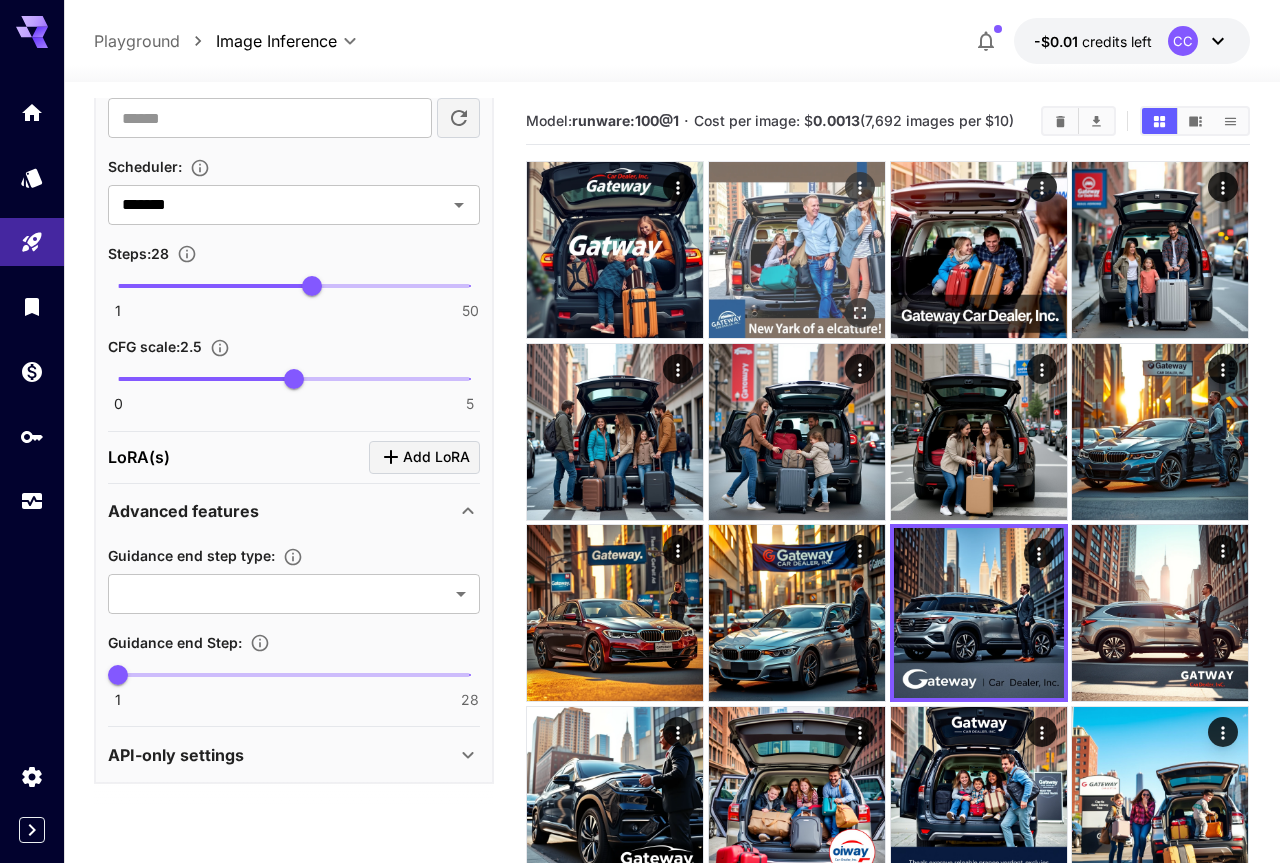 click at bounding box center (797, 250) 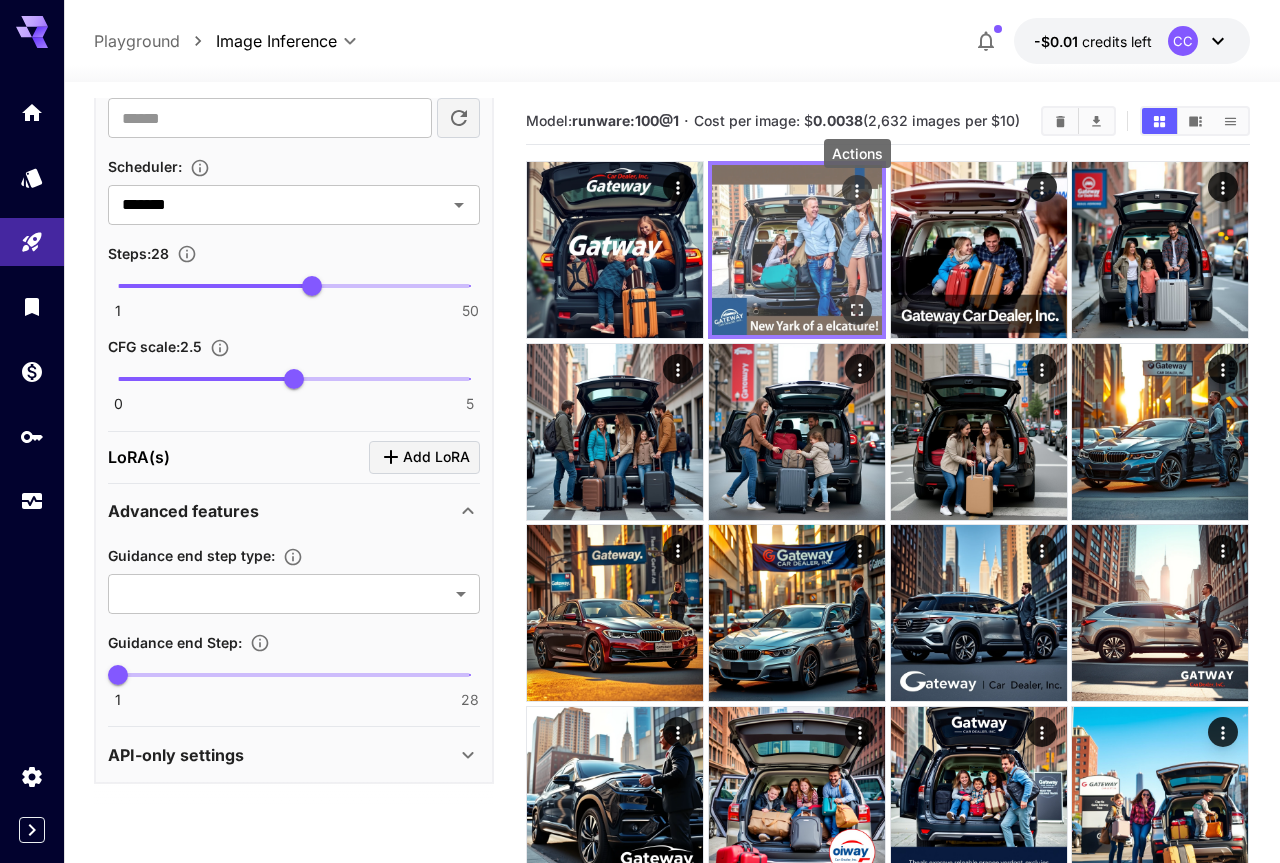 click 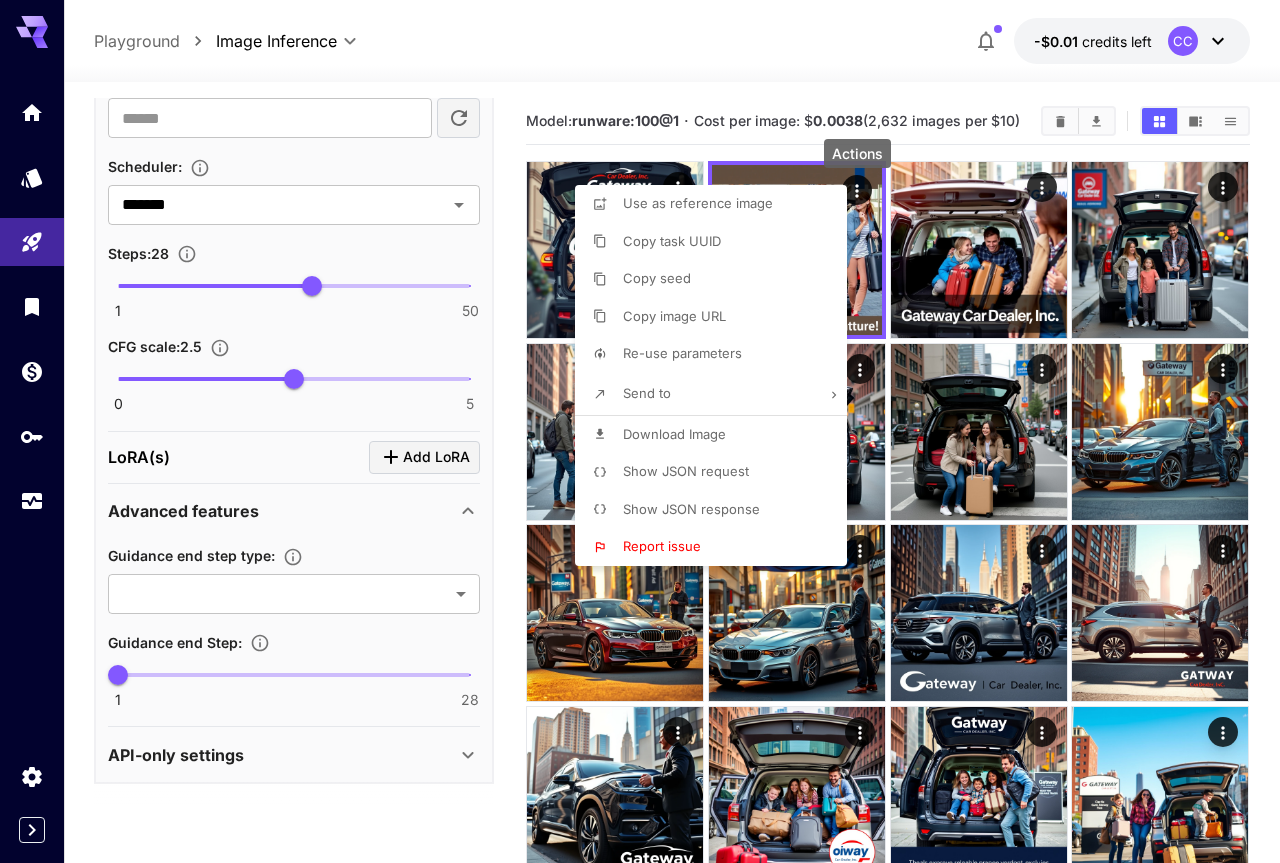 click on "Re-use parameters" at bounding box center [682, 353] 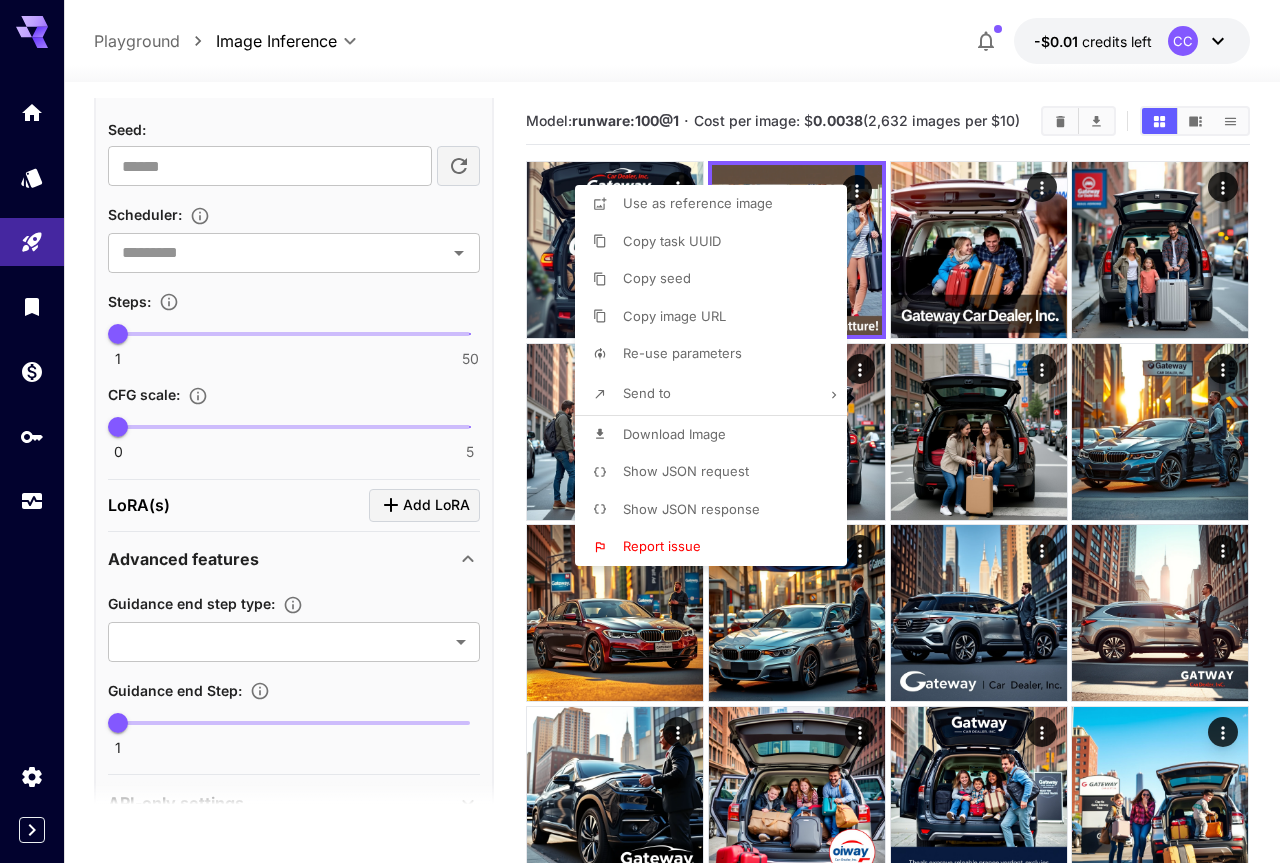 type 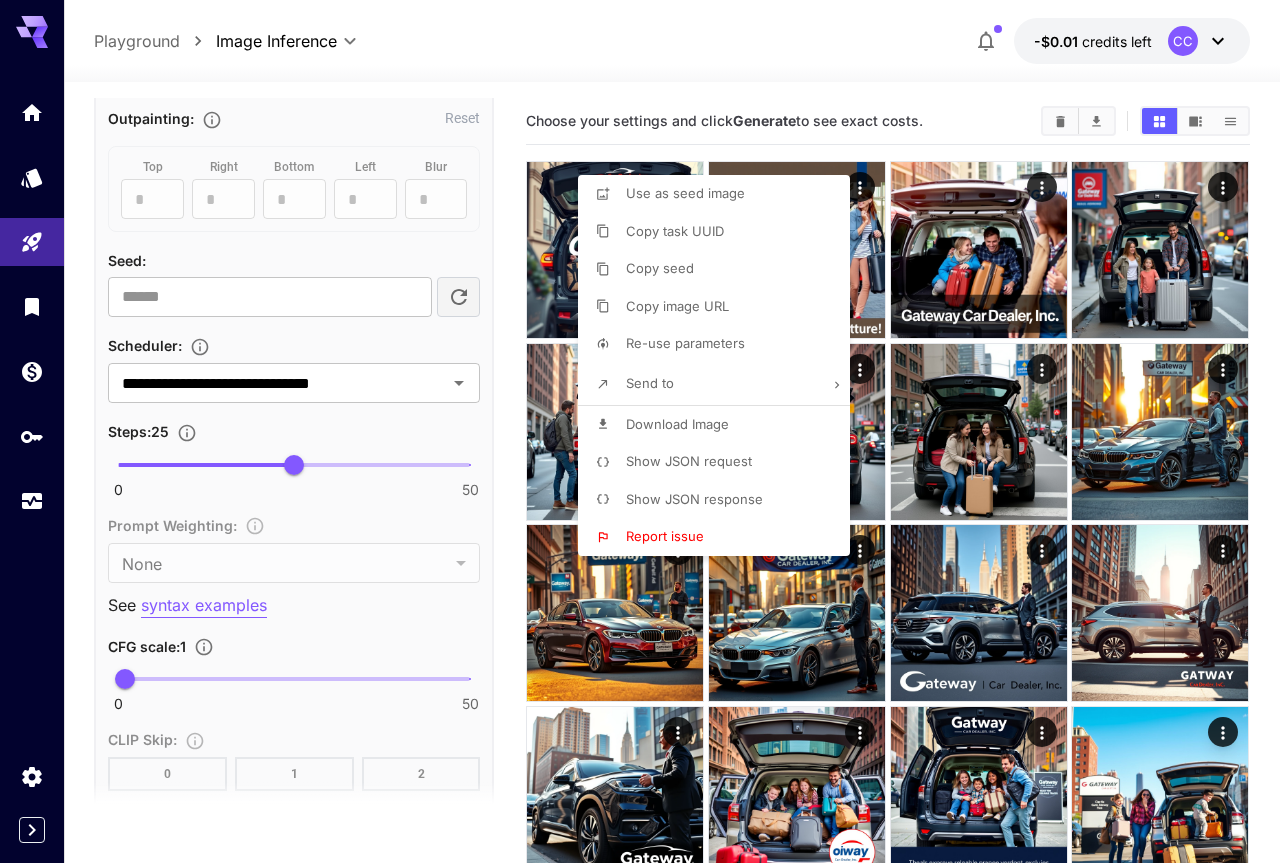 scroll, scrollTop: 1120, scrollLeft: 0, axis: vertical 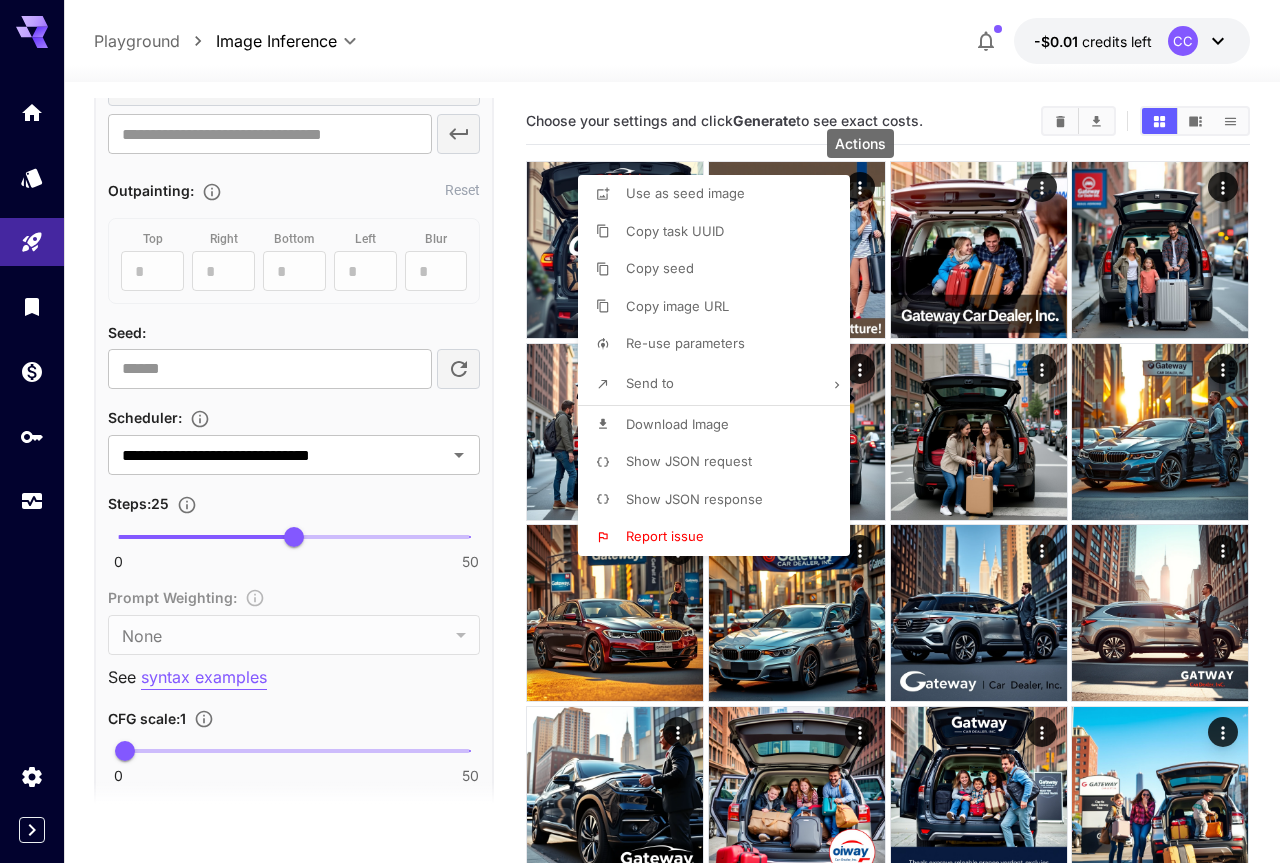 click at bounding box center [640, 431] 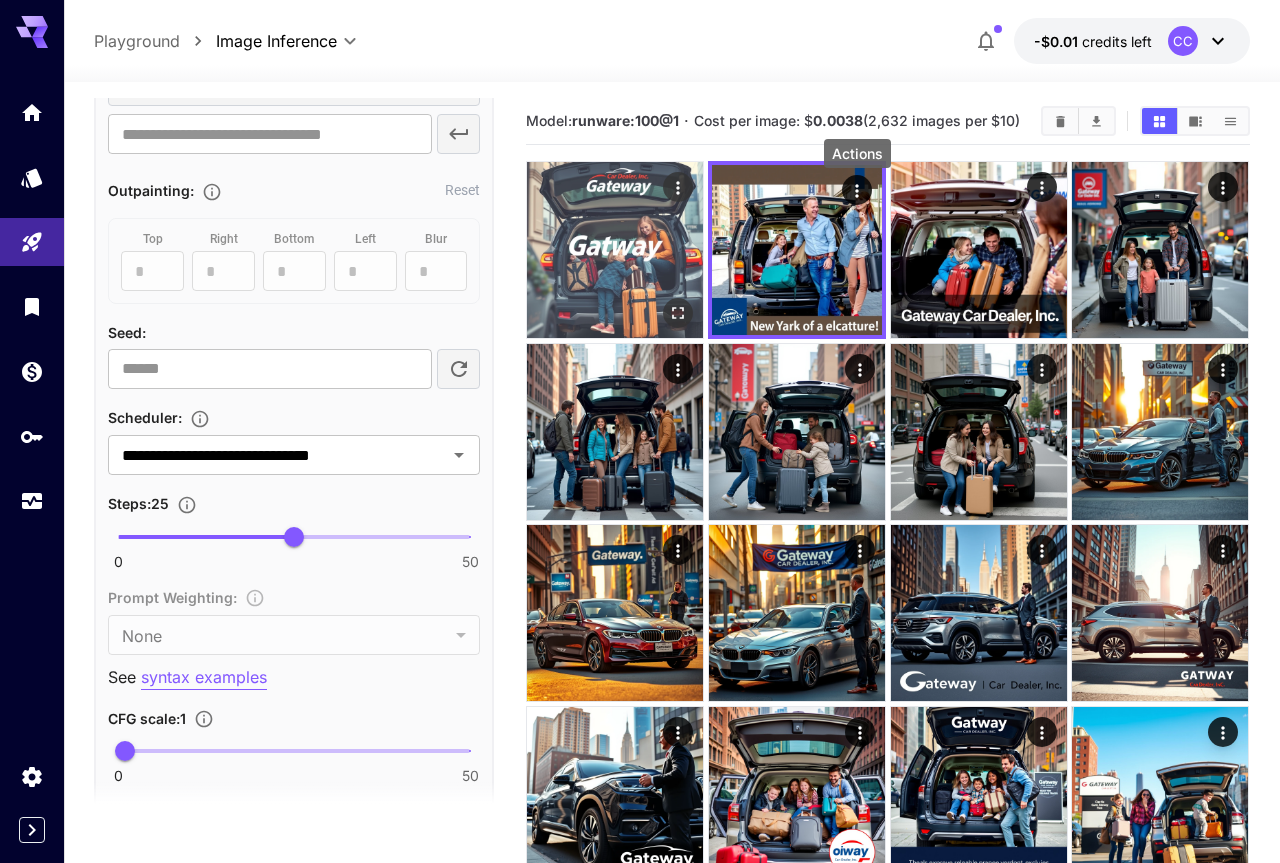 click at bounding box center [615, 250] 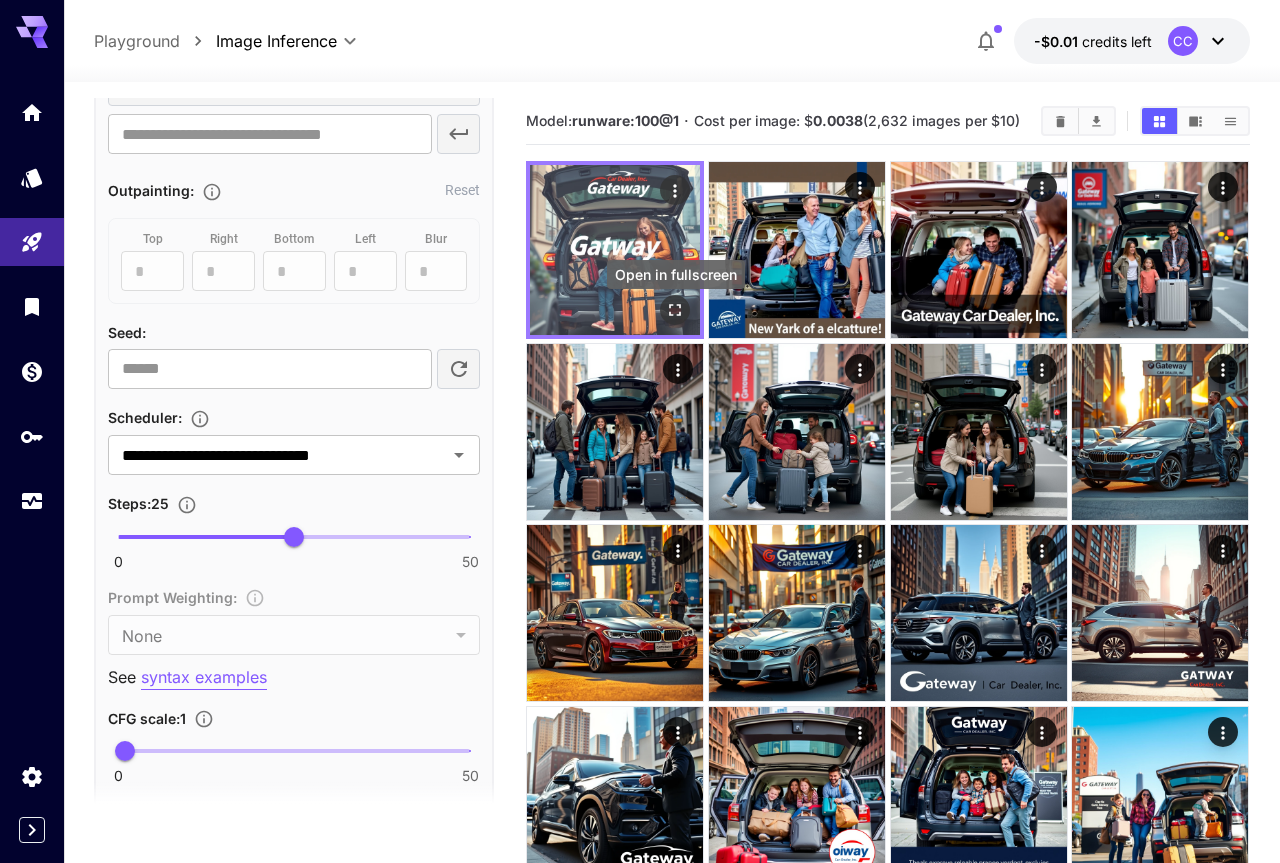click 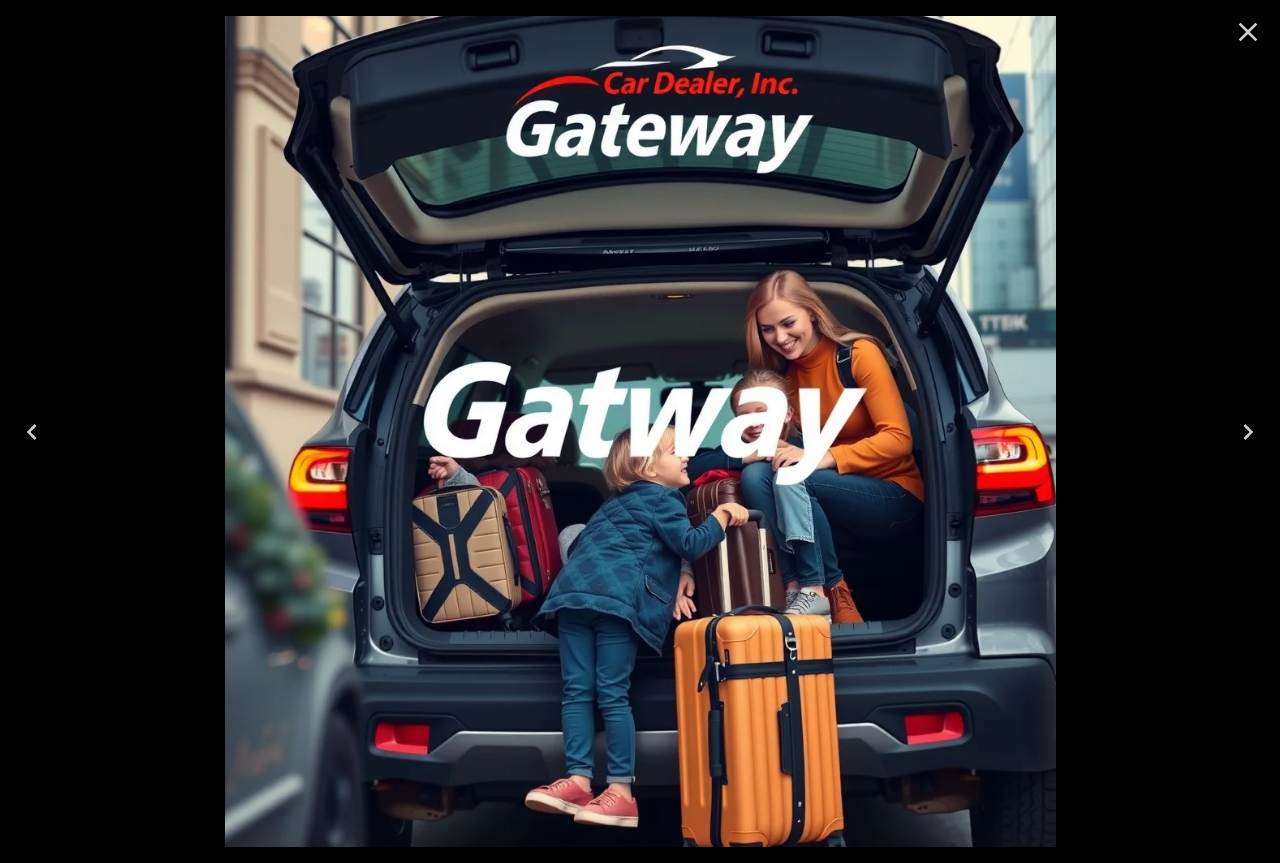 click 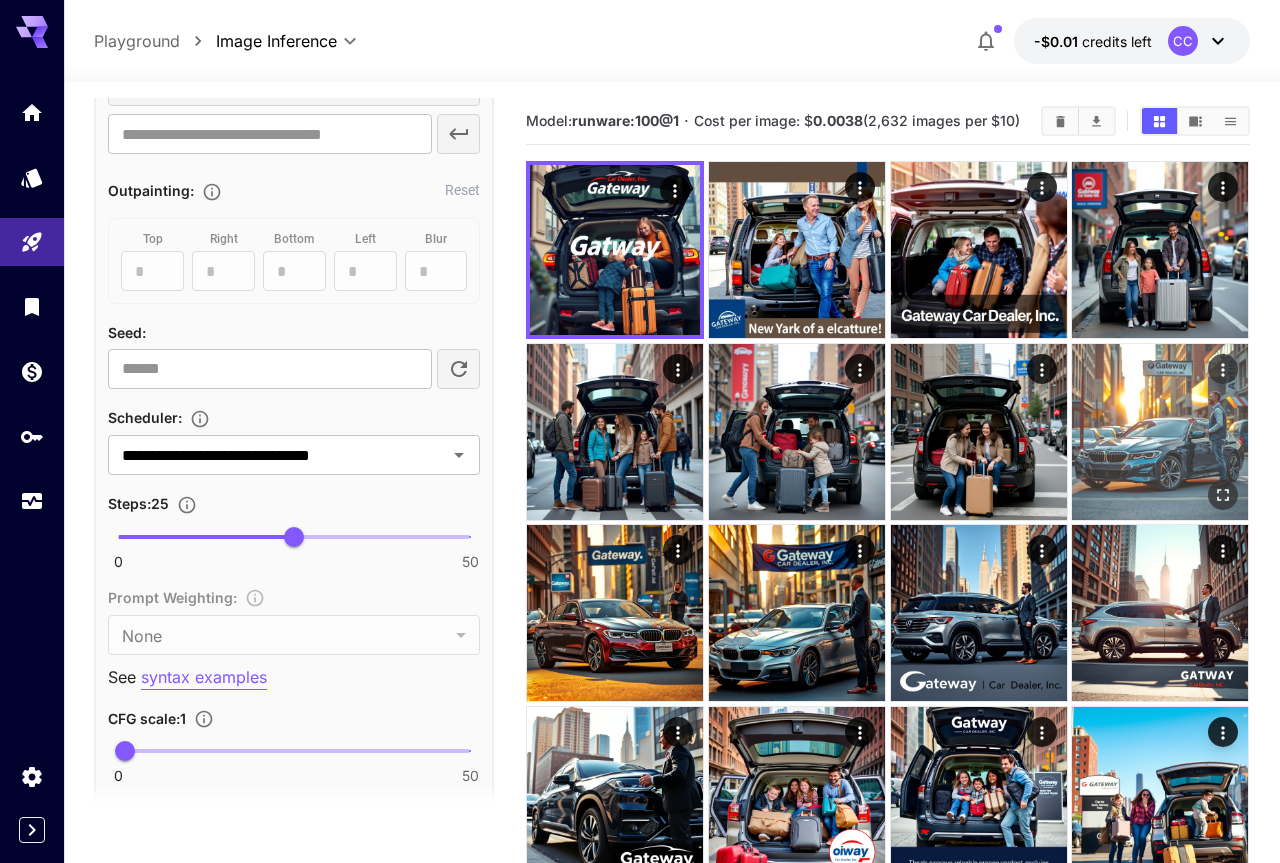 click at bounding box center (1160, 432) 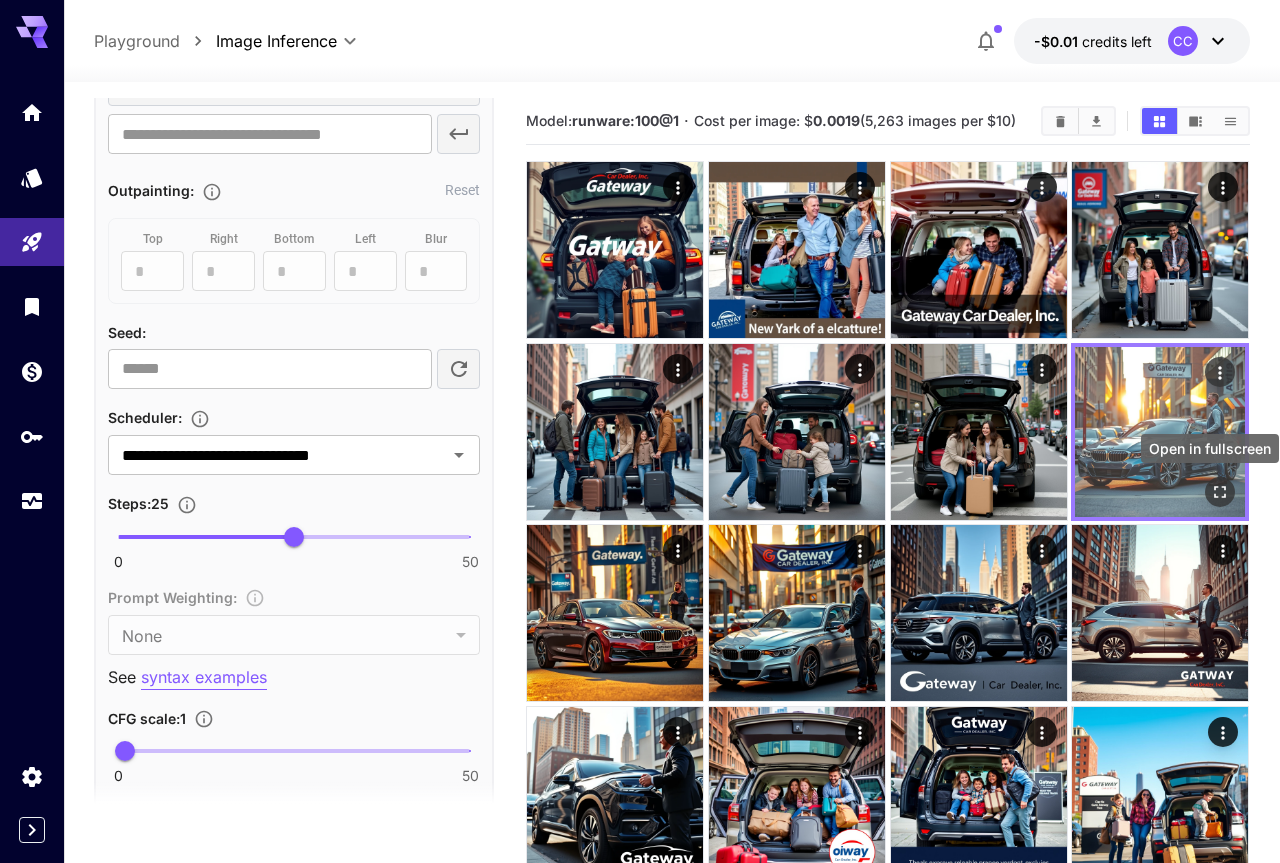 click 